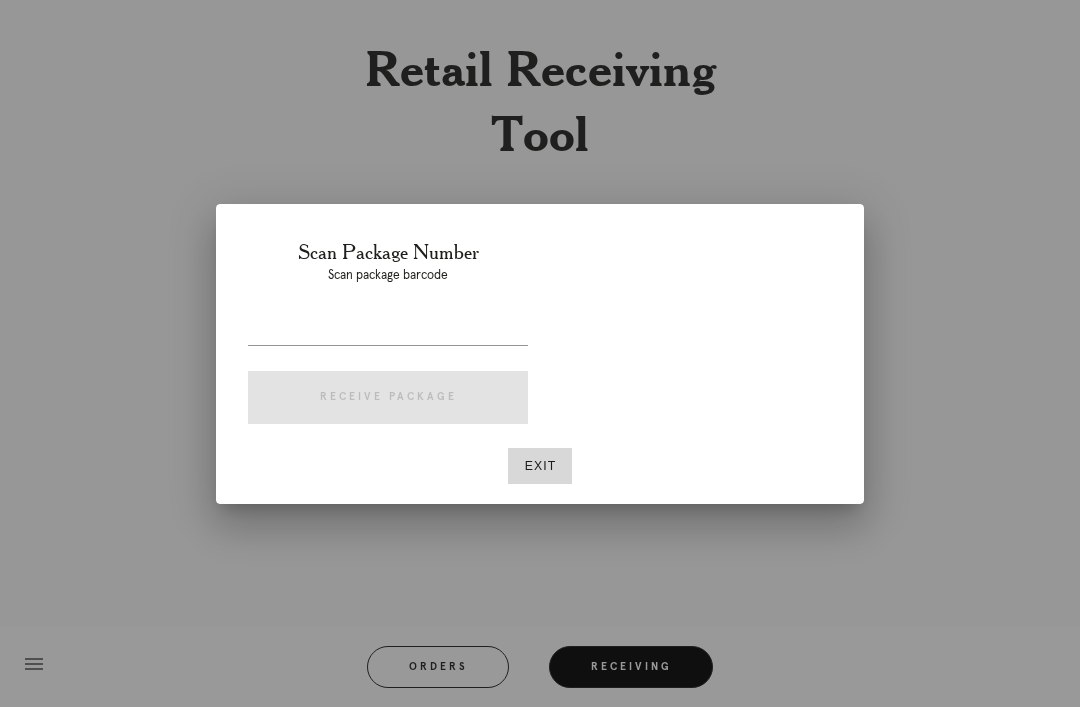 scroll, scrollTop: 0, scrollLeft: 0, axis: both 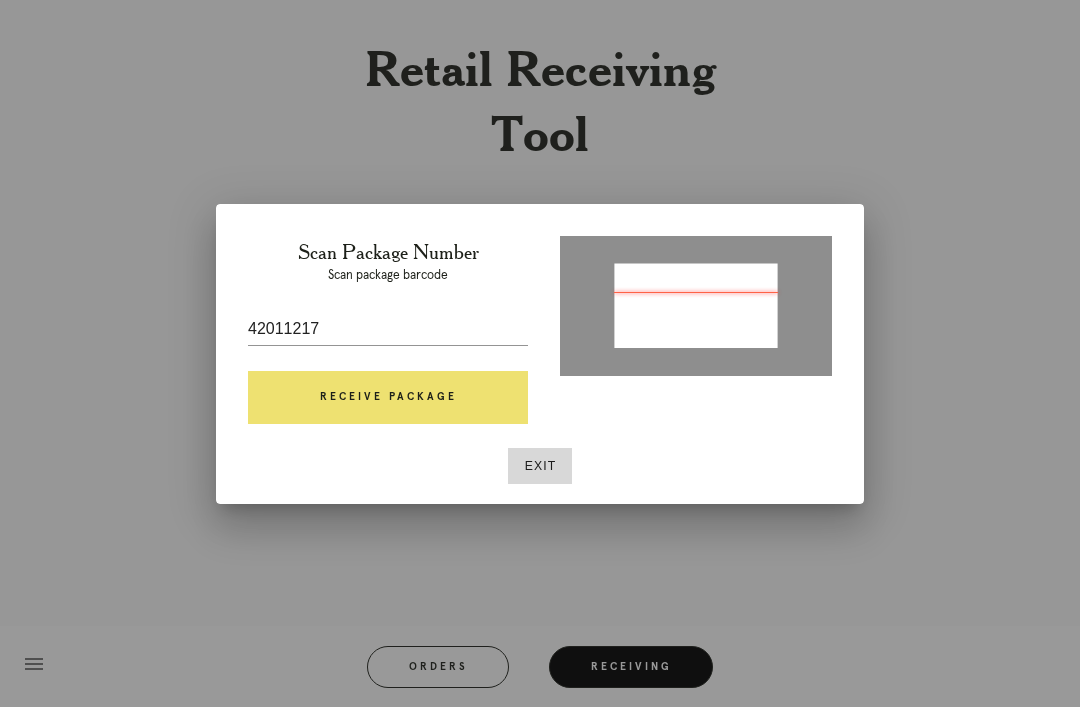 type on "[TRACKING_ID]" 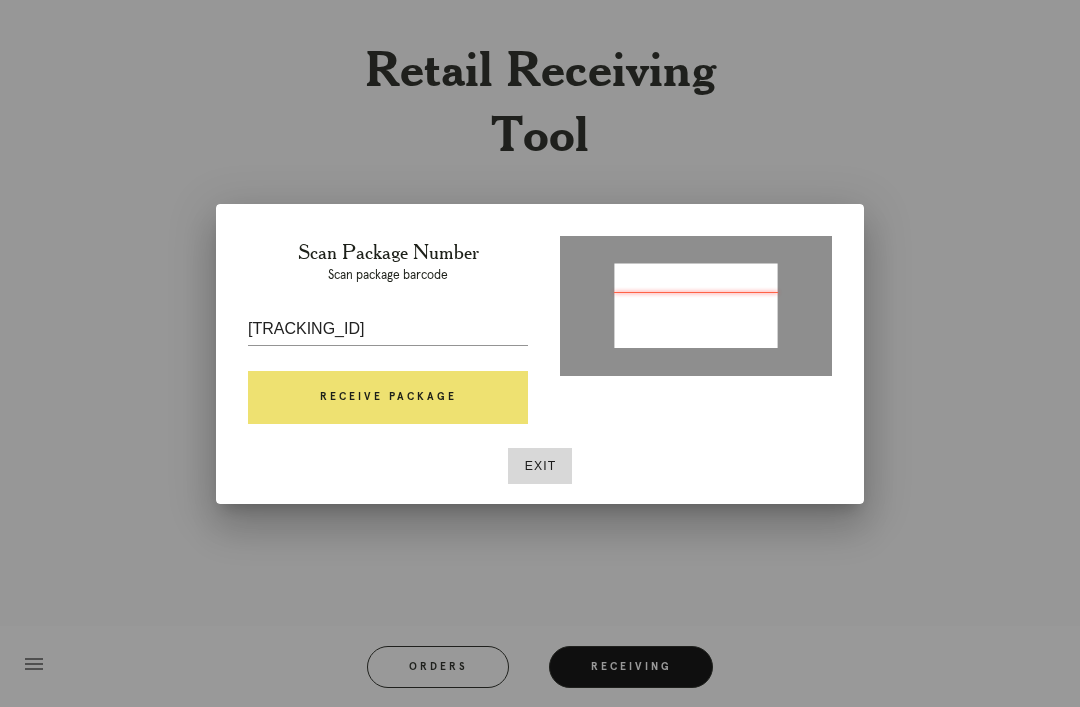 click on "Receive Package" at bounding box center [388, 398] 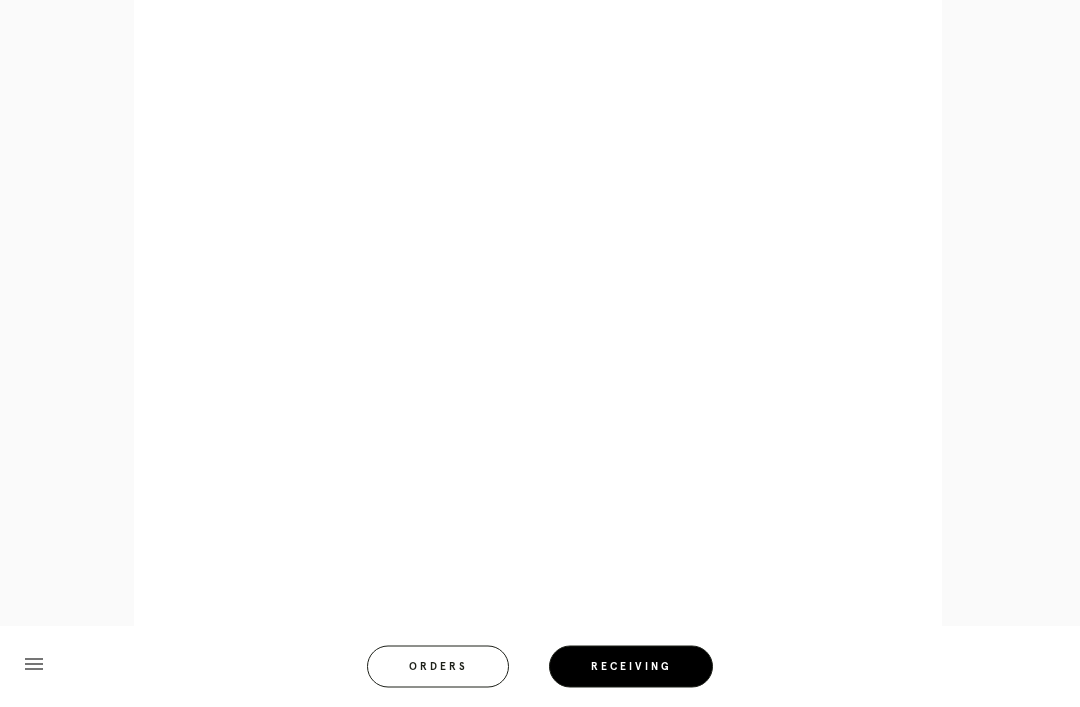 scroll, scrollTop: 858, scrollLeft: 0, axis: vertical 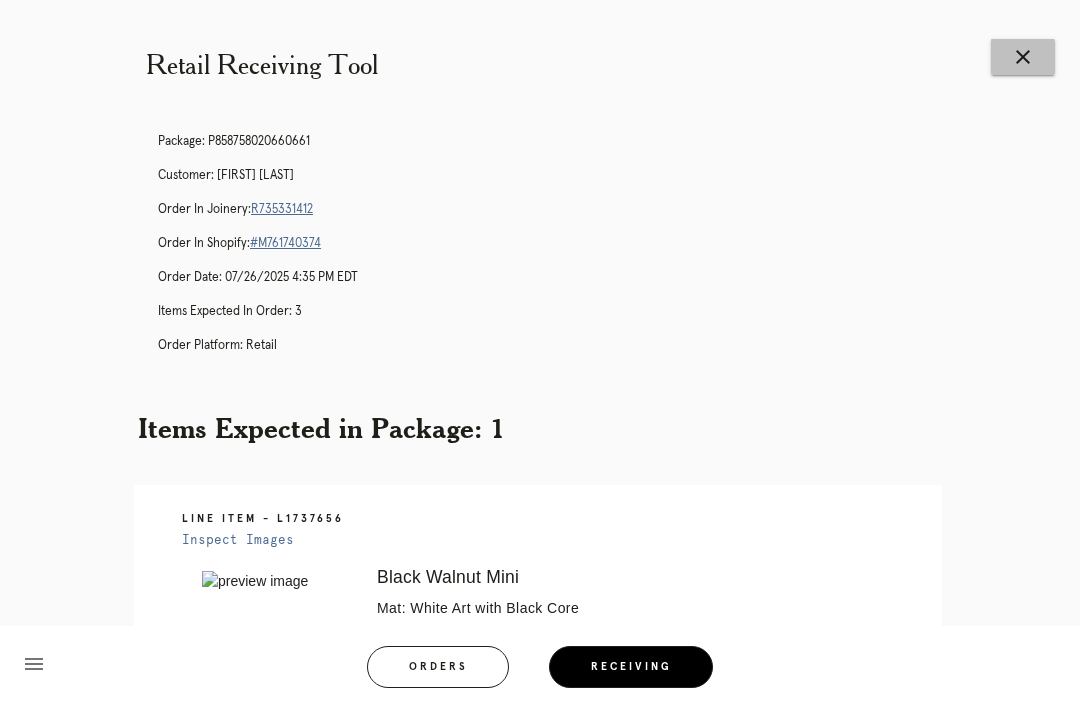 click on "close" at bounding box center [1023, 57] 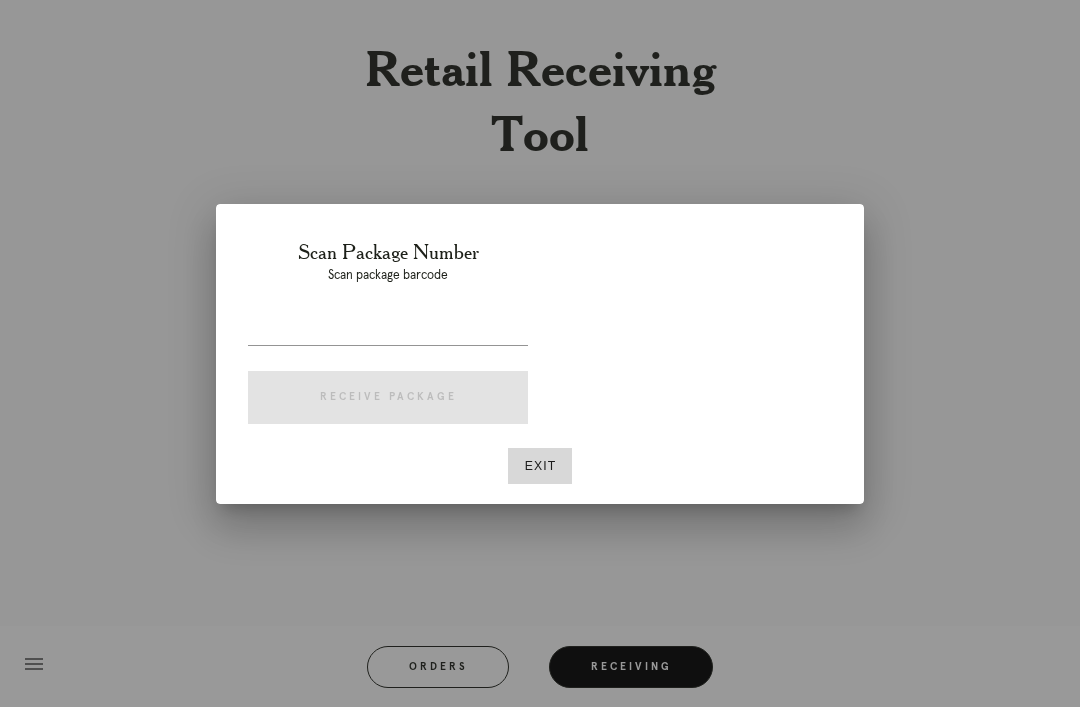 scroll, scrollTop: 0, scrollLeft: 0, axis: both 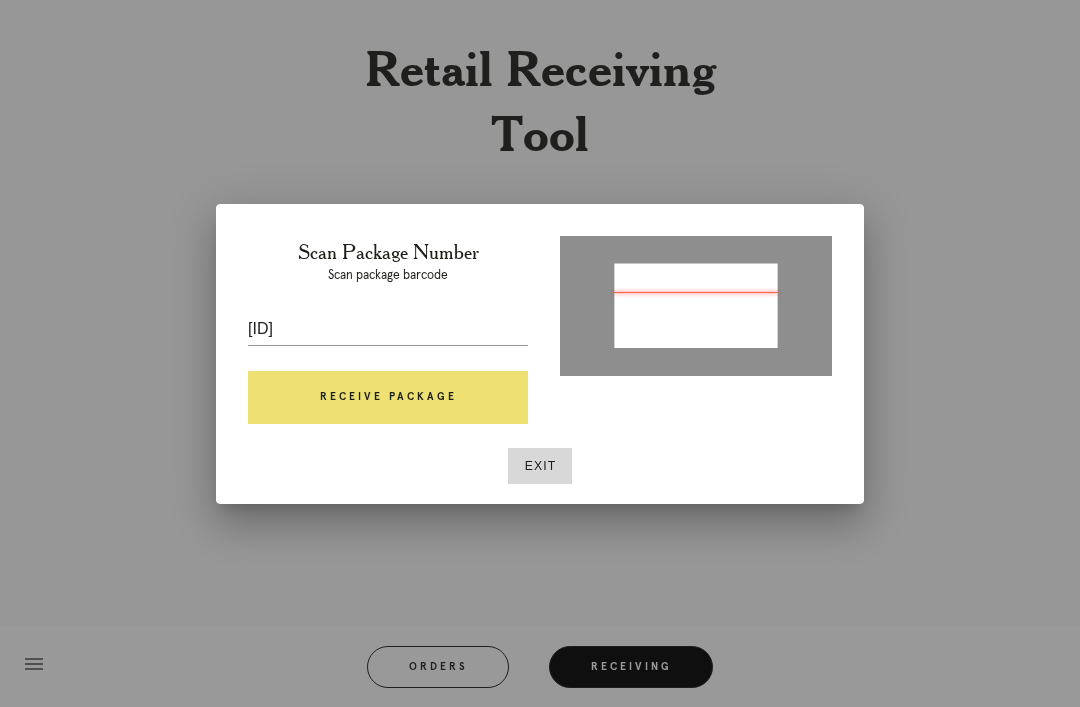click on "Receive Package" at bounding box center (388, 398) 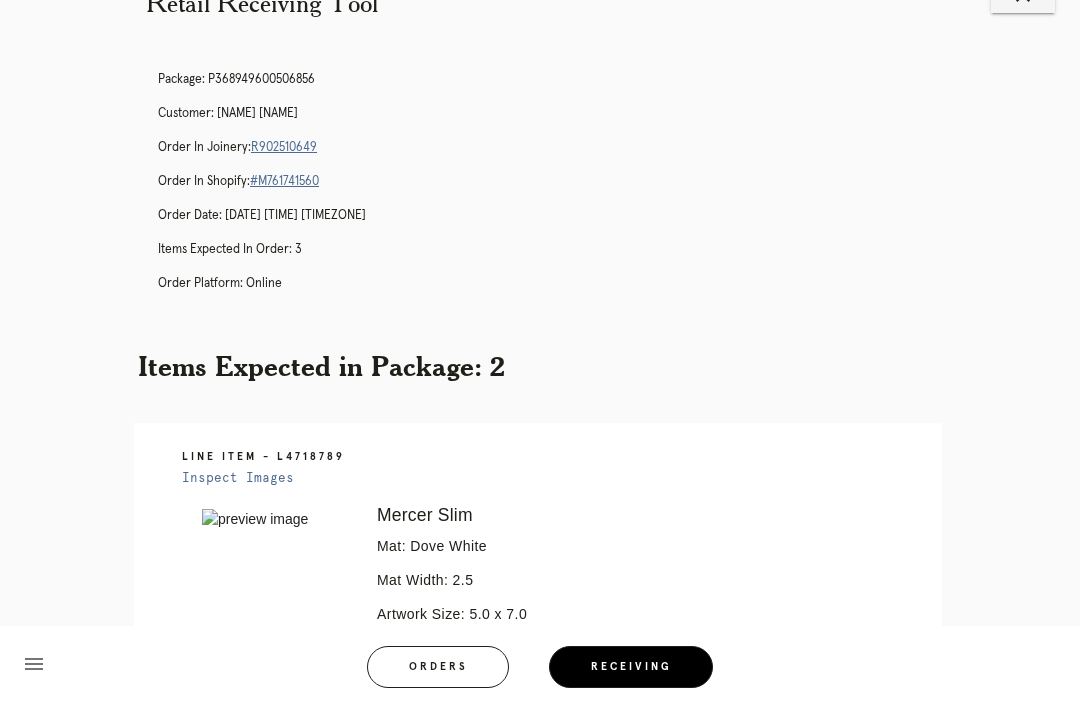 scroll, scrollTop: 69, scrollLeft: 0, axis: vertical 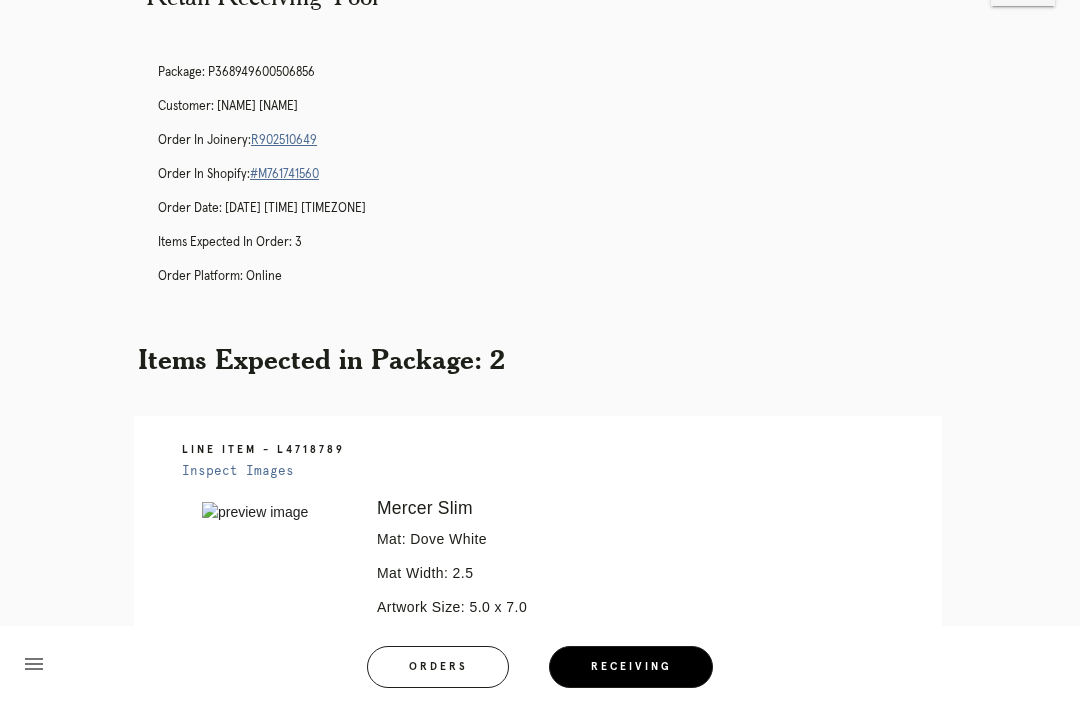 click on "Orders" at bounding box center (438, 667) 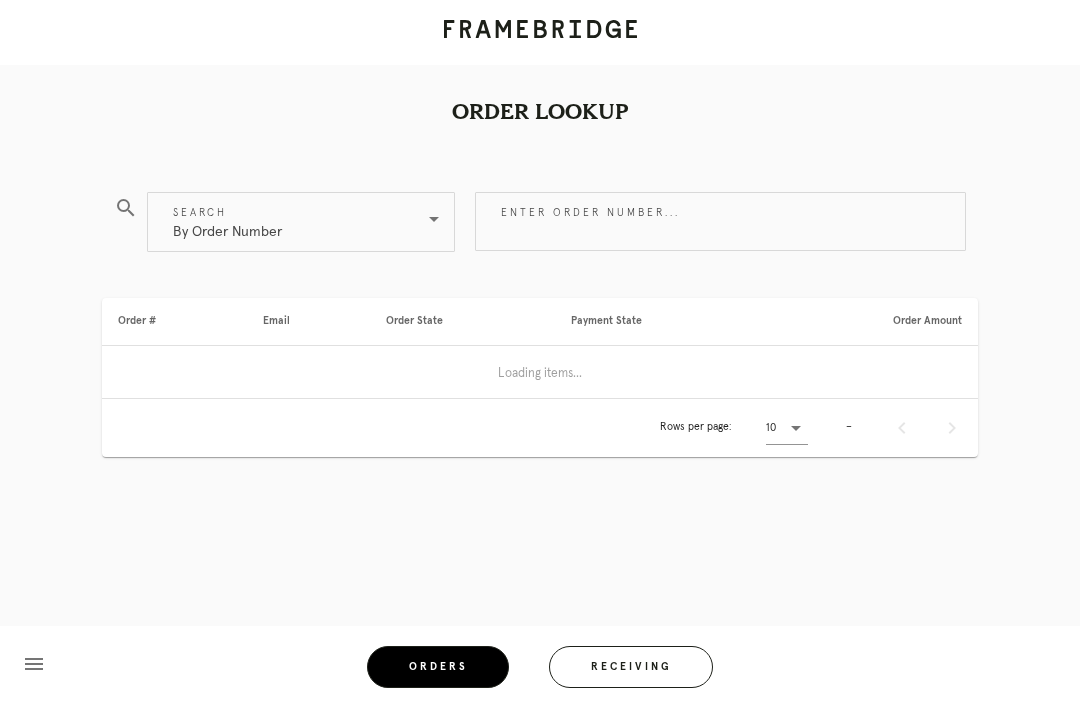 scroll, scrollTop: 0, scrollLeft: 0, axis: both 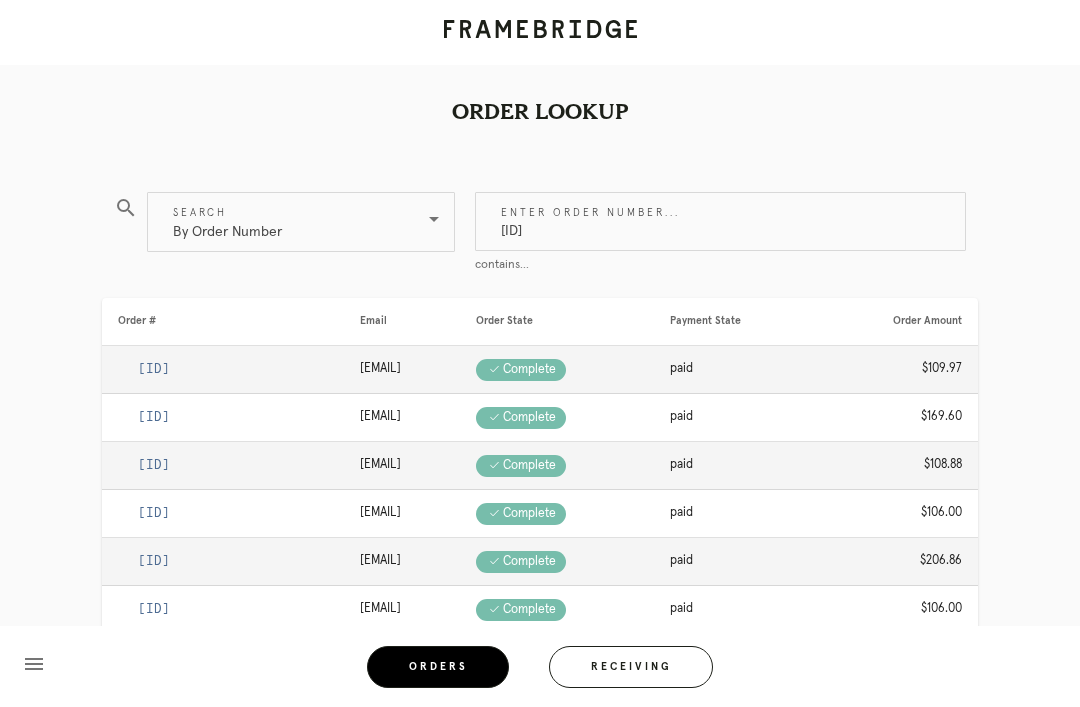 type on "[ID]" 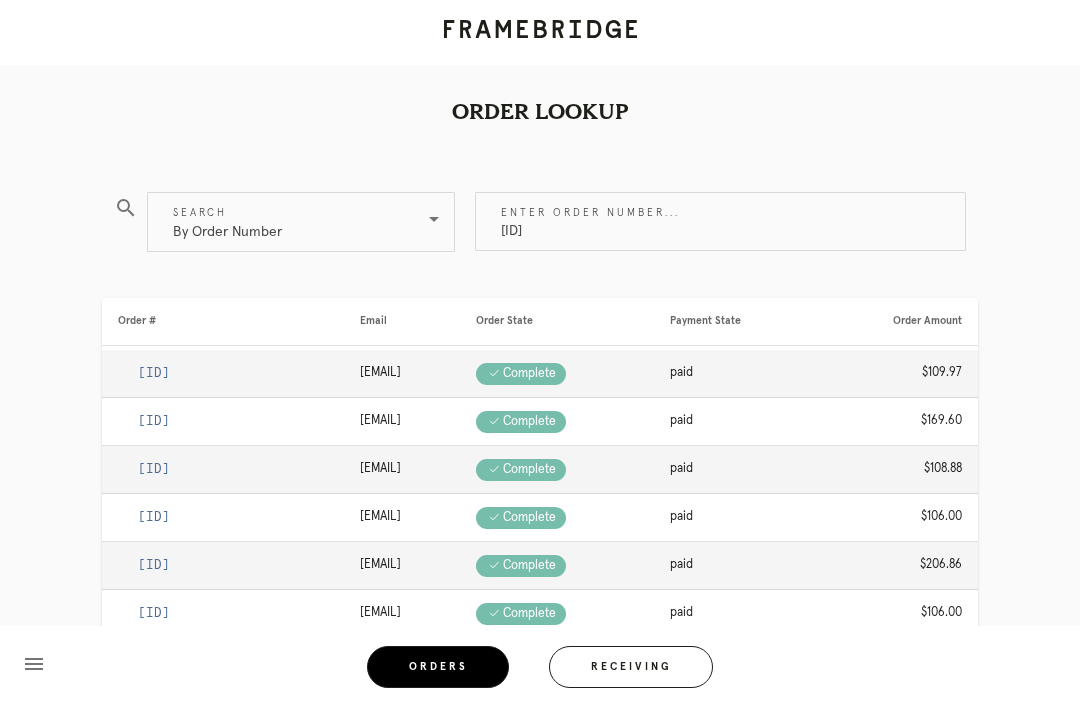 click on "M761738879" at bounding box center (720, 221) 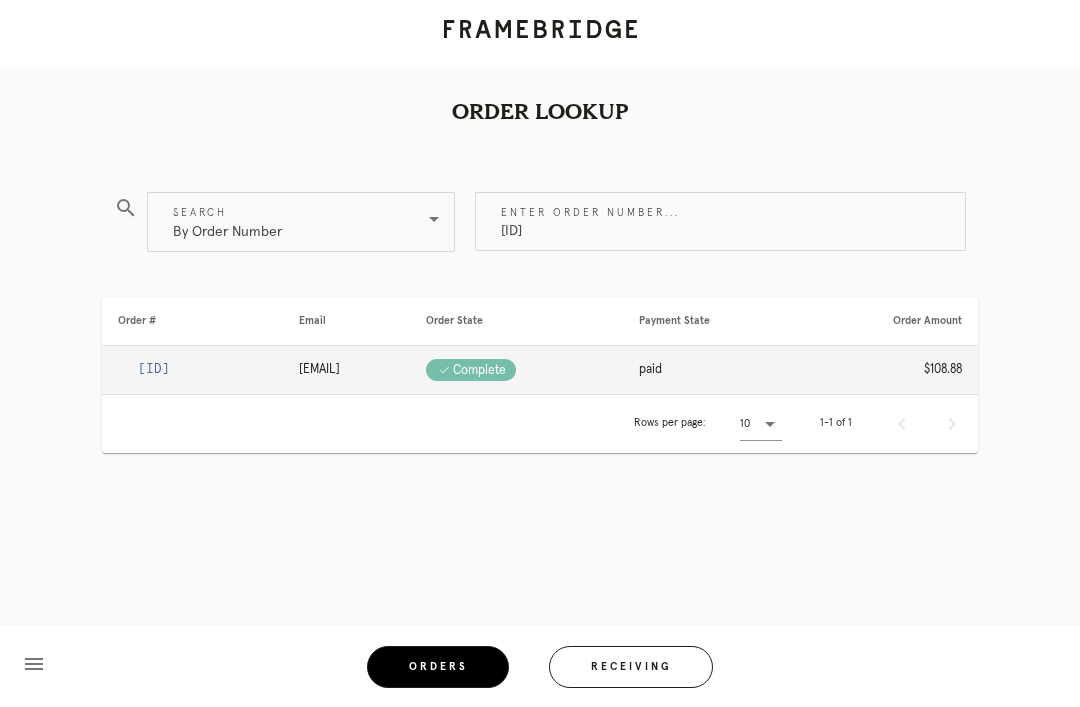 click on "R541427976" at bounding box center (154, 369) 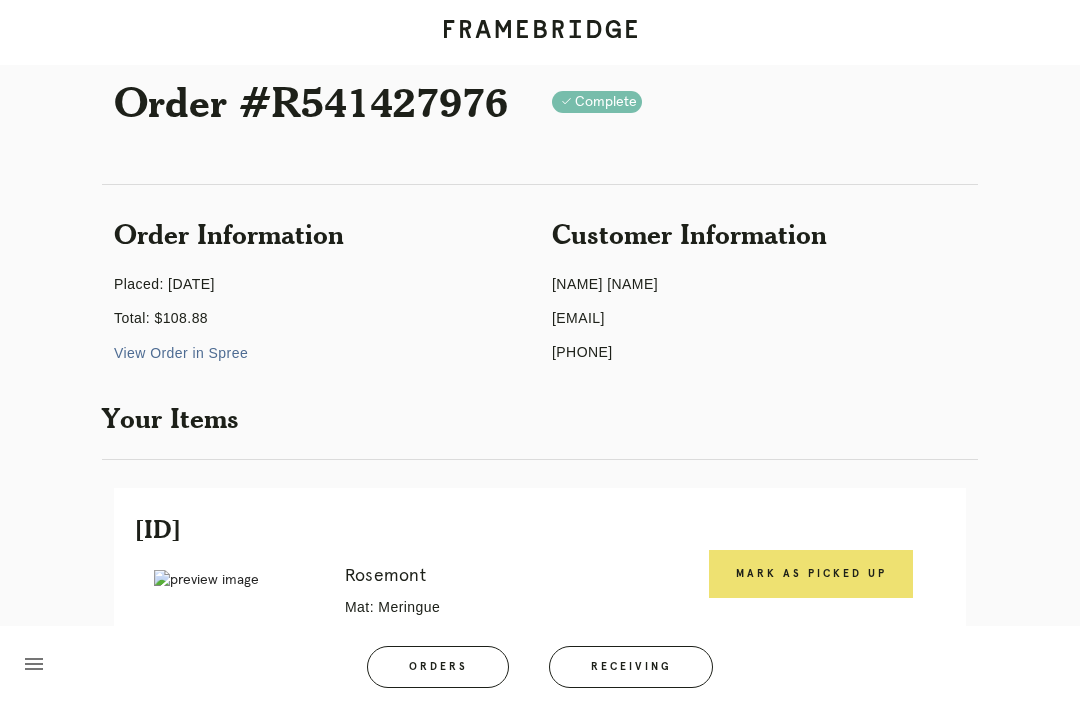 scroll, scrollTop: 0, scrollLeft: 0, axis: both 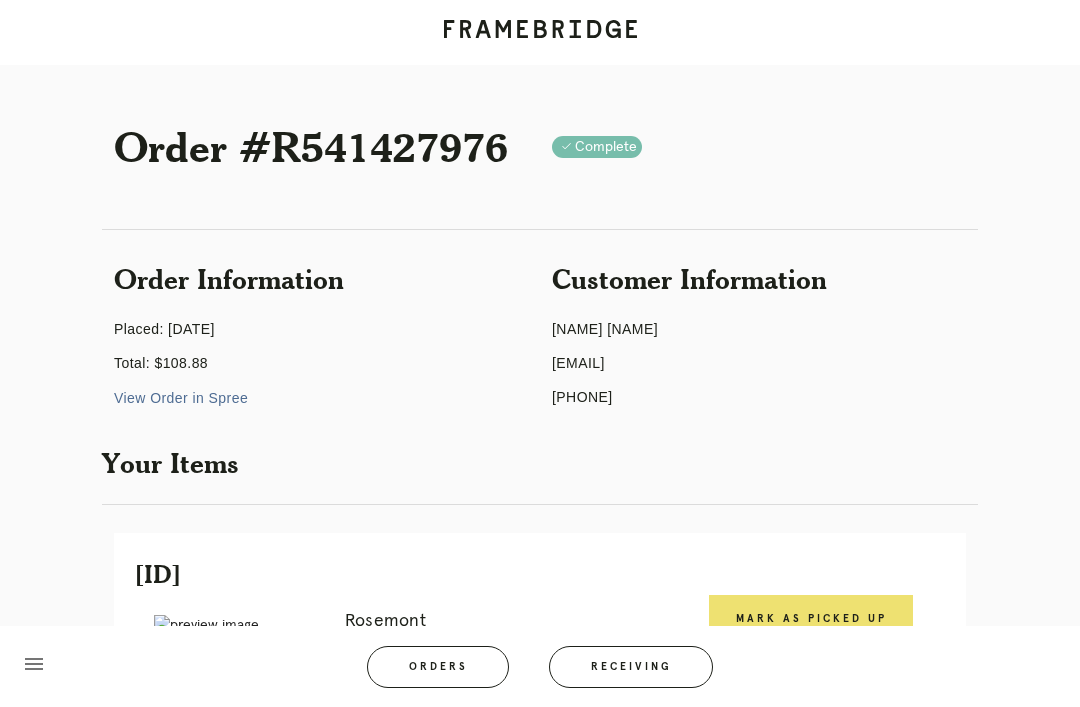 click on "Mark as Picked Up" at bounding box center (811, 619) 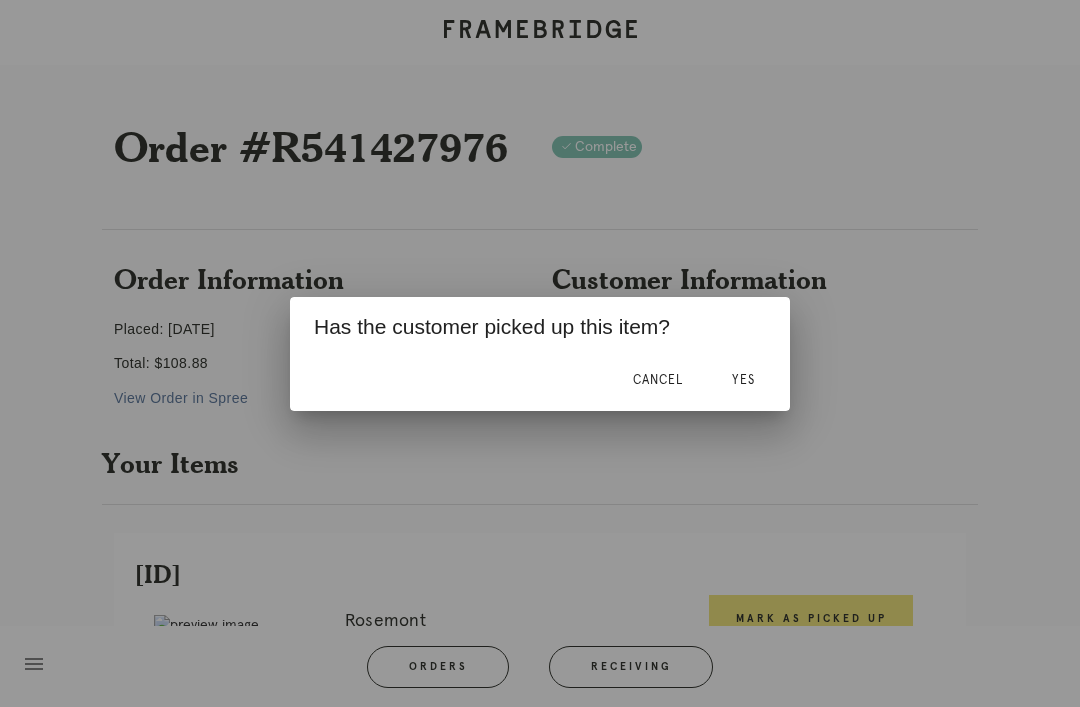click on "Yes" at bounding box center [743, 381] 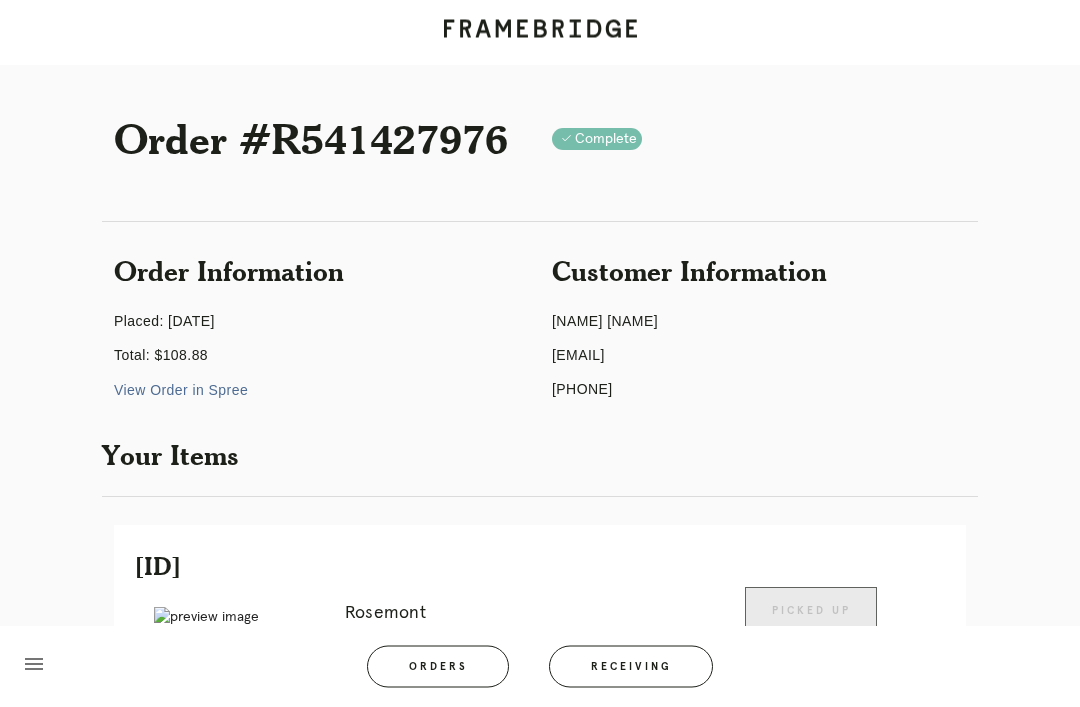 scroll, scrollTop: 0, scrollLeft: 0, axis: both 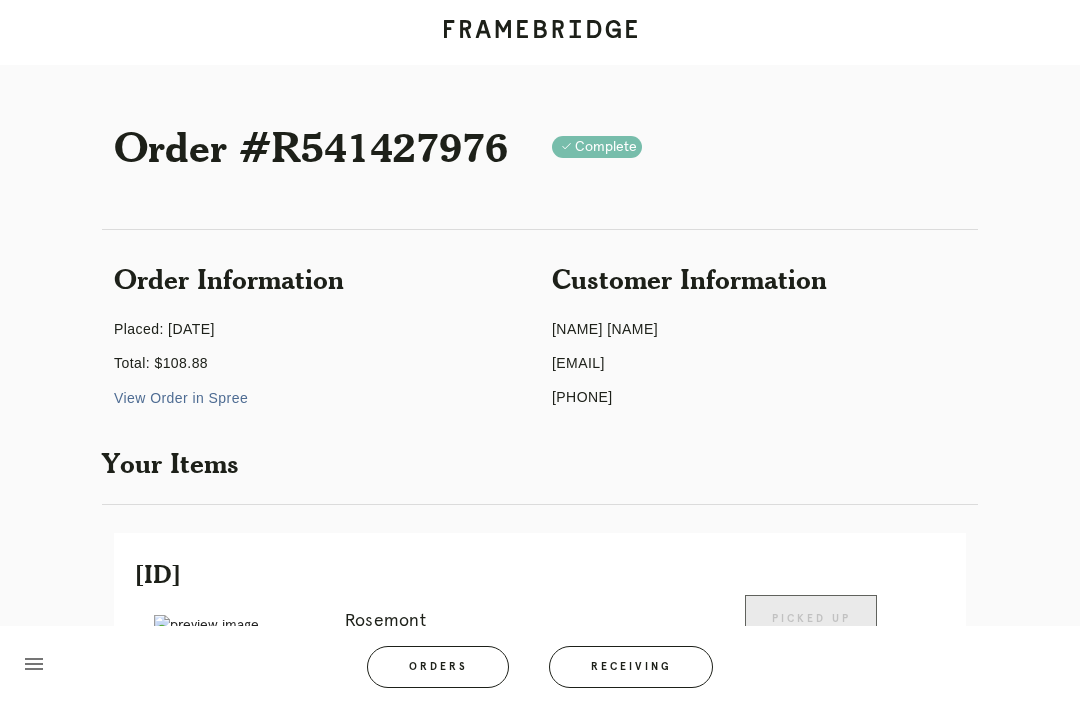 click on "Receiving" at bounding box center (631, 667) 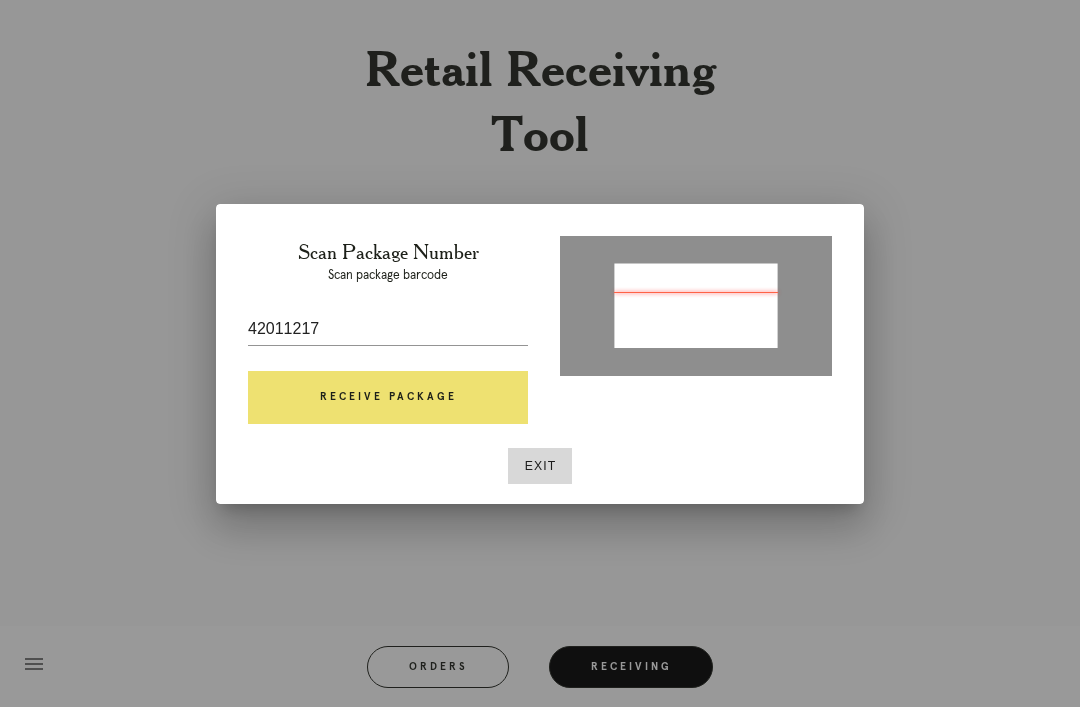 type on "1ZE3628K0307714987" 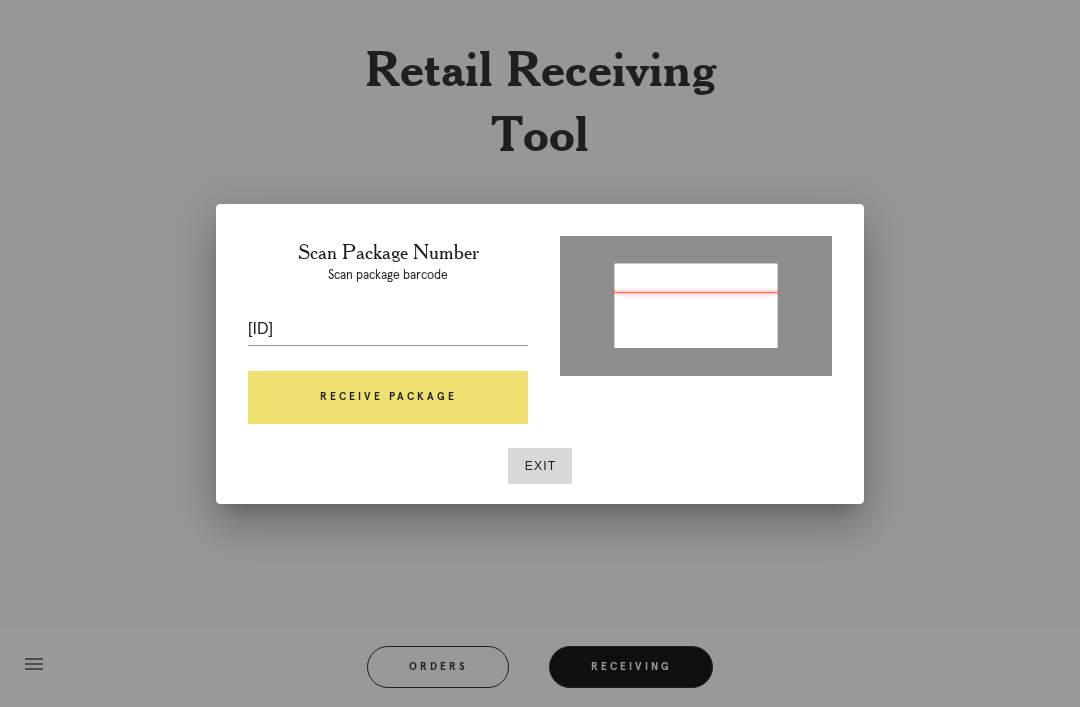 click on "Receive Package" at bounding box center (388, 398) 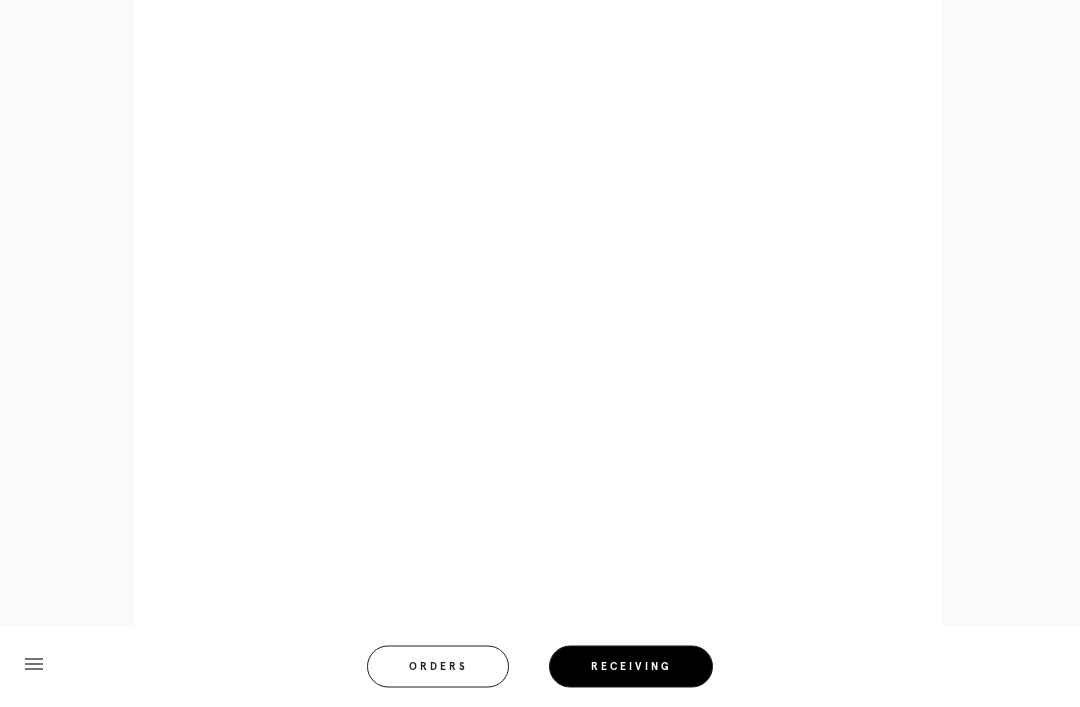 scroll, scrollTop: 815, scrollLeft: 0, axis: vertical 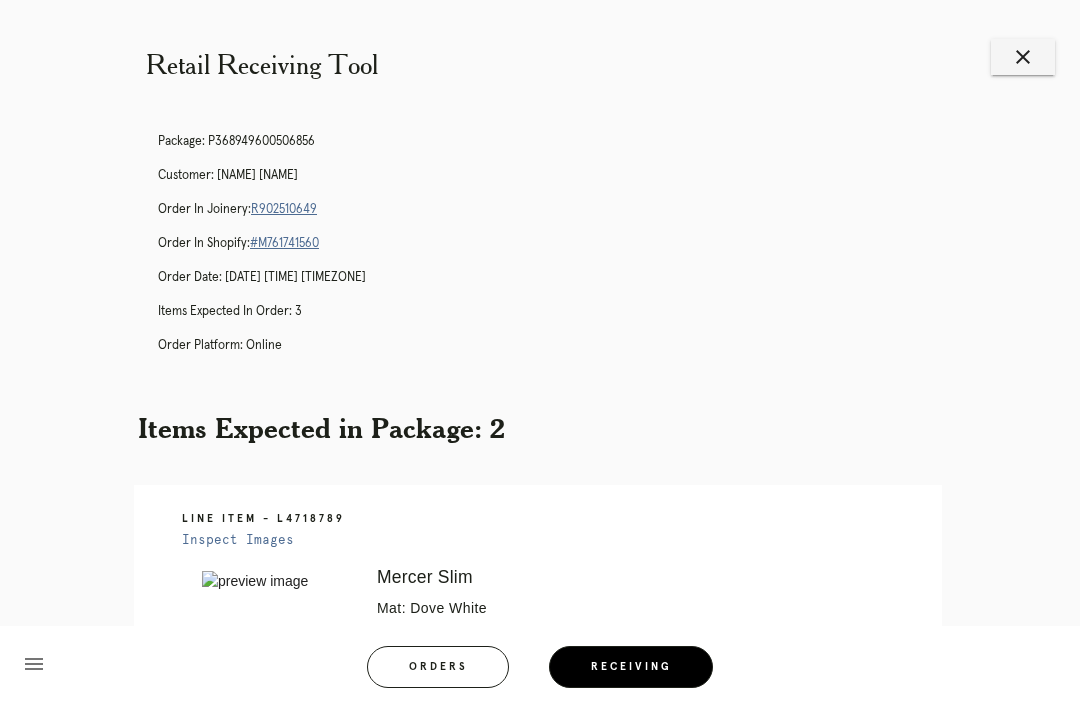 click on "close" at bounding box center (1023, 57) 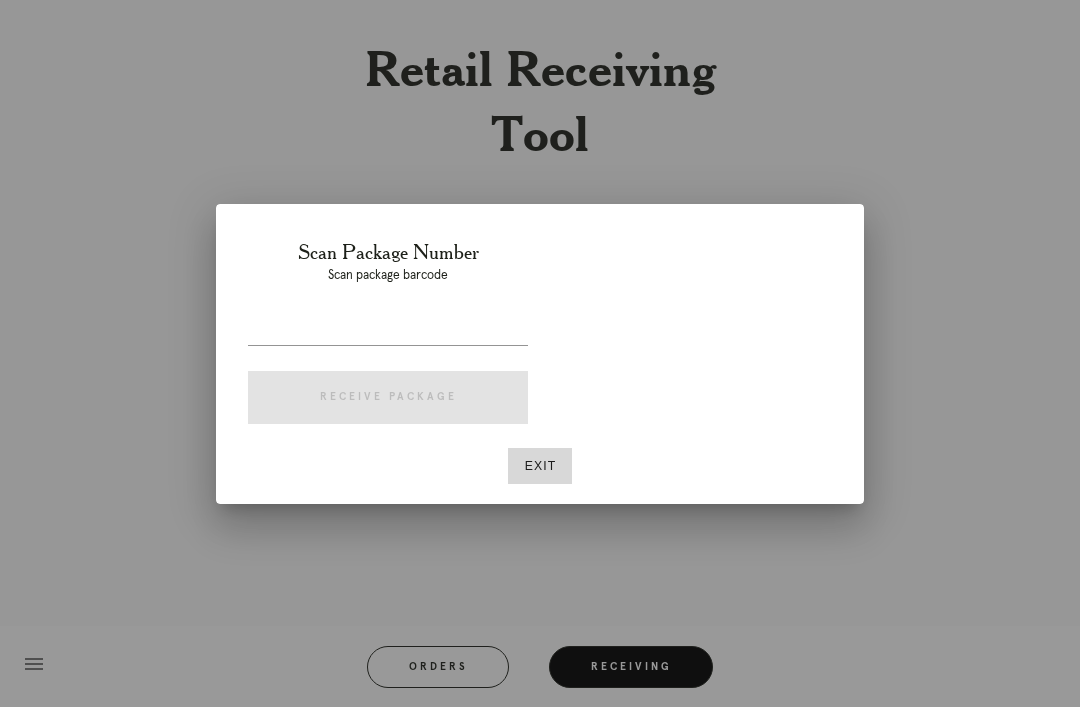 scroll, scrollTop: 0, scrollLeft: 0, axis: both 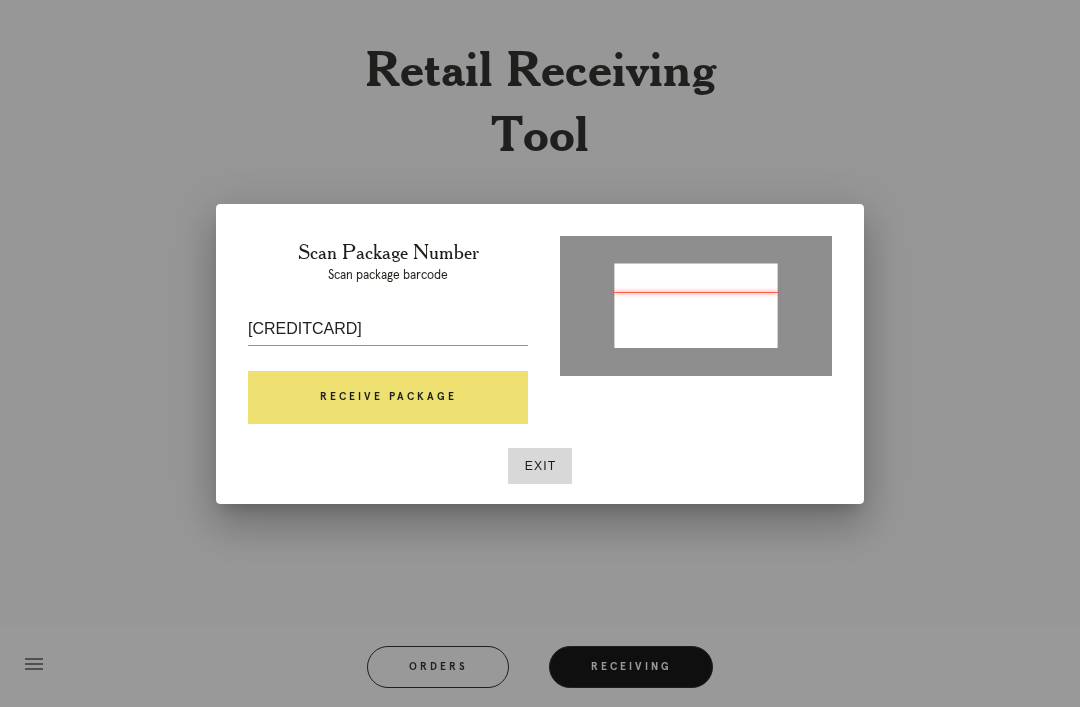 type on "42011217" 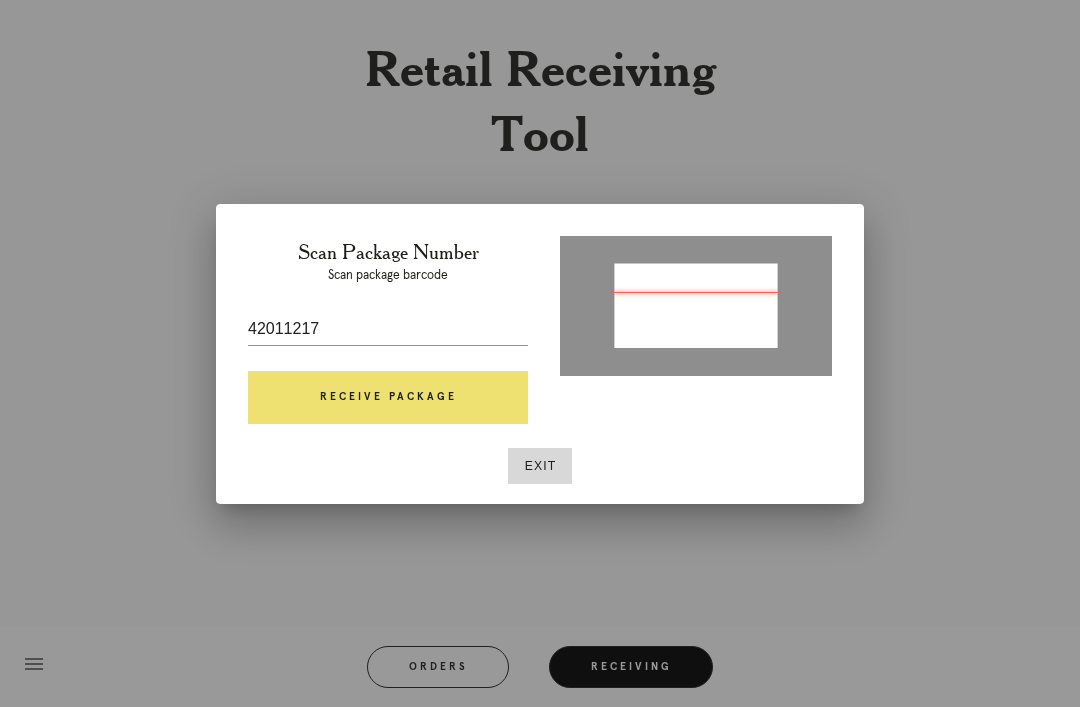 click on "Receive Package" at bounding box center (388, 398) 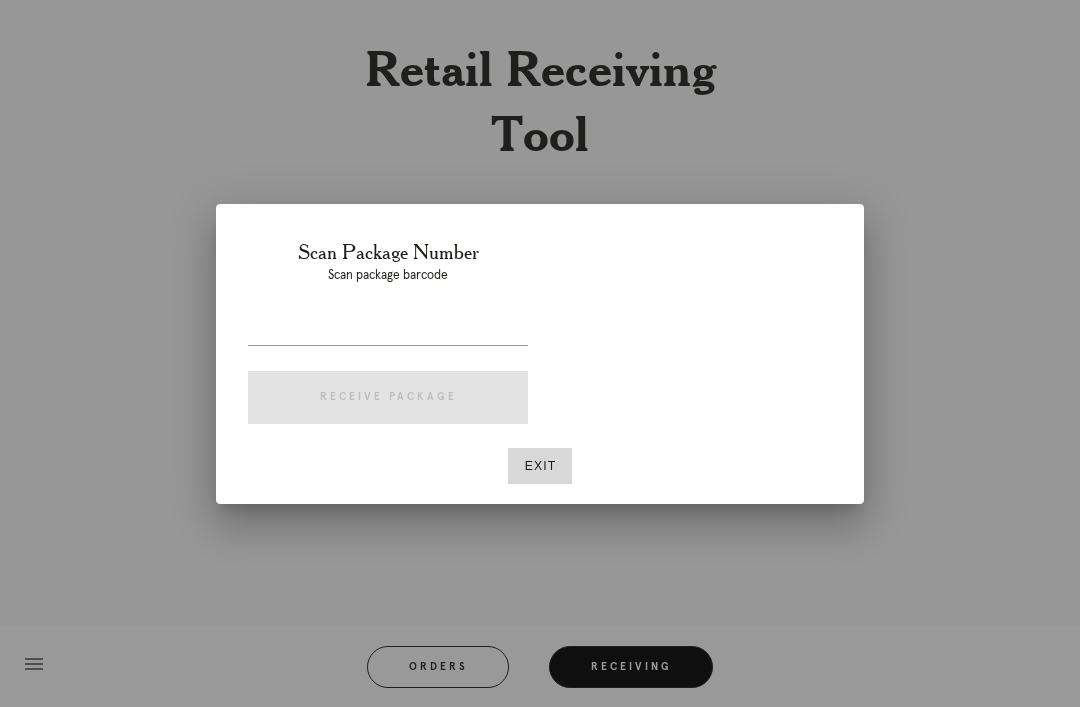 scroll, scrollTop: 0, scrollLeft: 0, axis: both 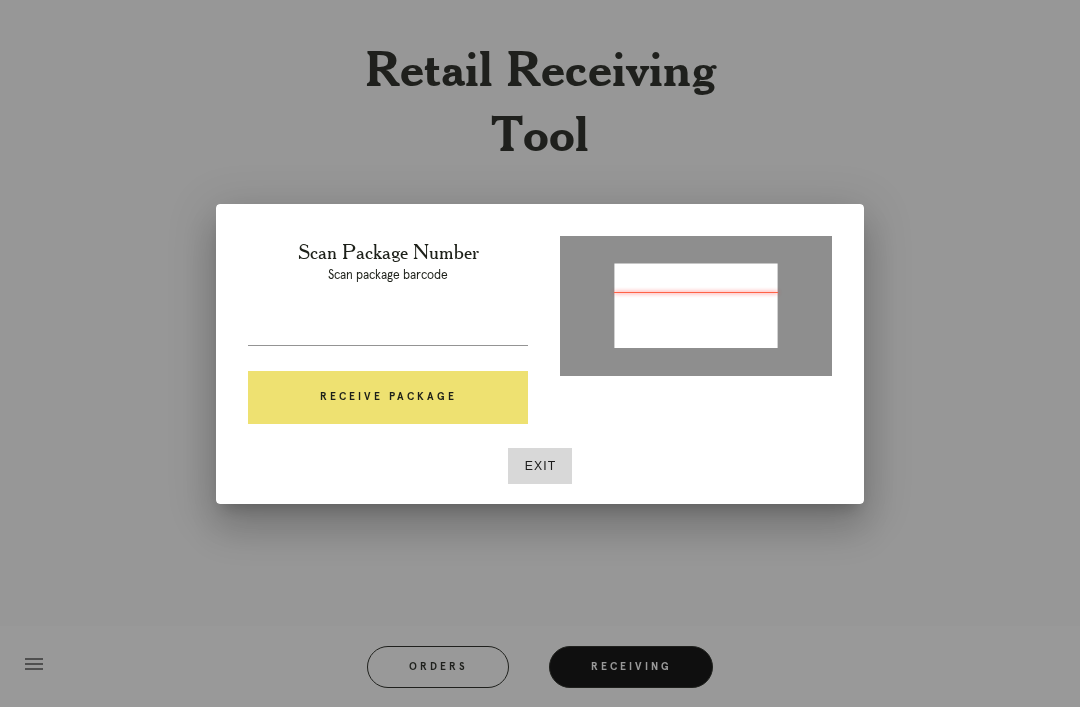 type on "1ZE3628K0333355987" 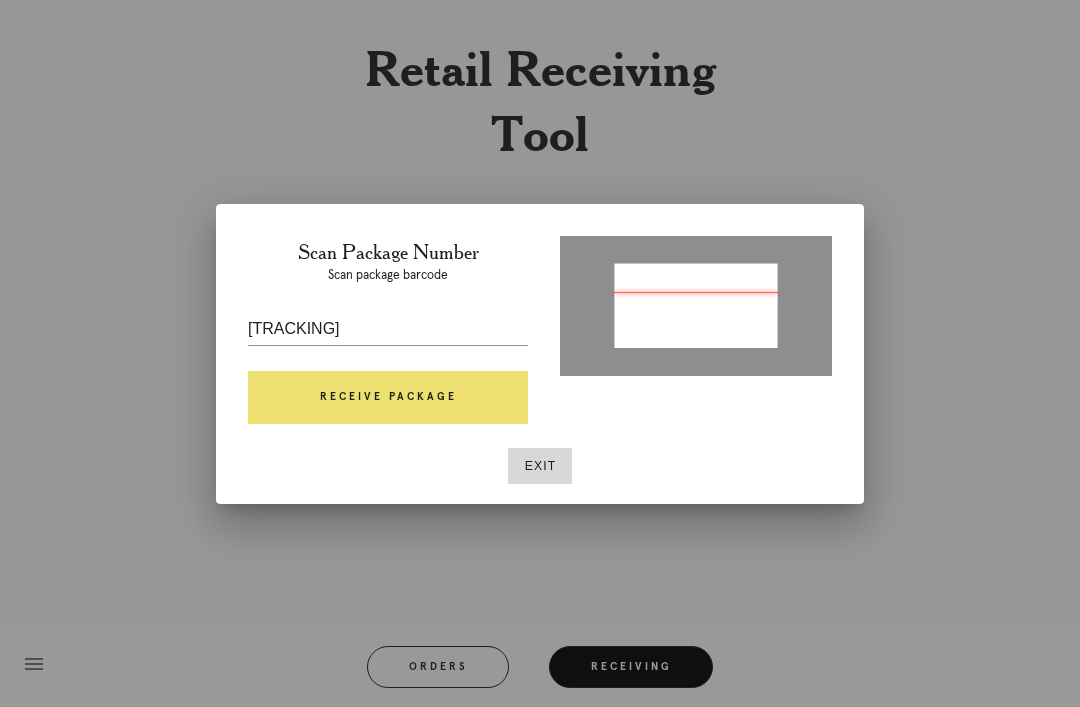 click on "Receive Package" at bounding box center (388, 398) 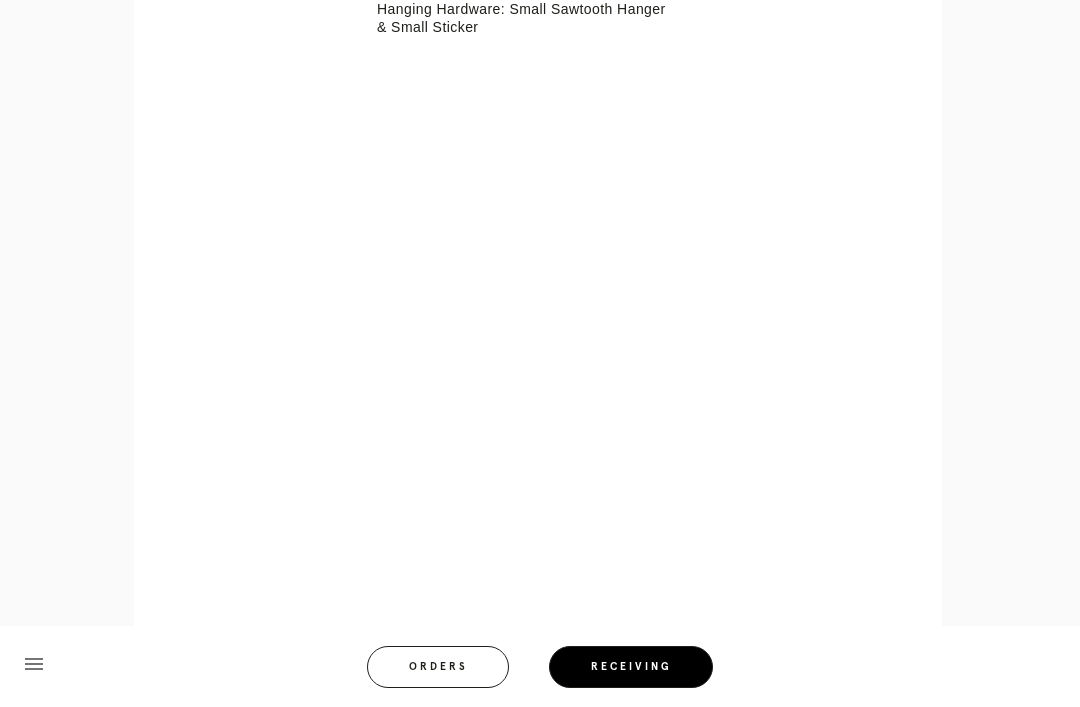 scroll, scrollTop: 767, scrollLeft: 0, axis: vertical 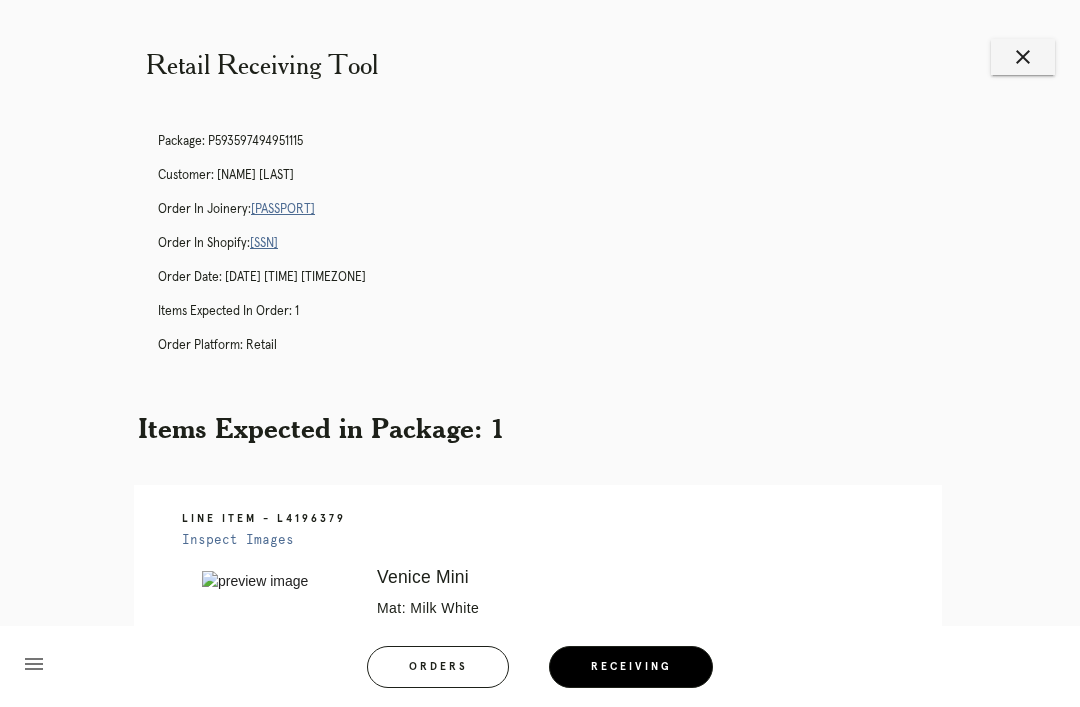 click on "close" at bounding box center (1023, 57) 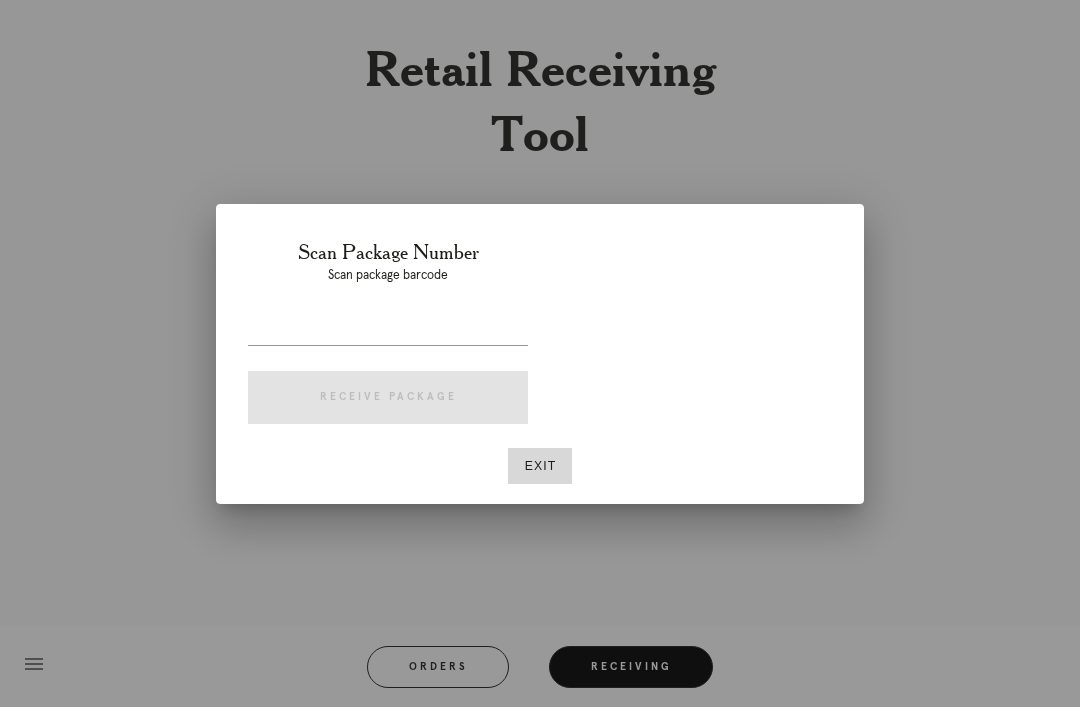 scroll, scrollTop: 0, scrollLeft: 0, axis: both 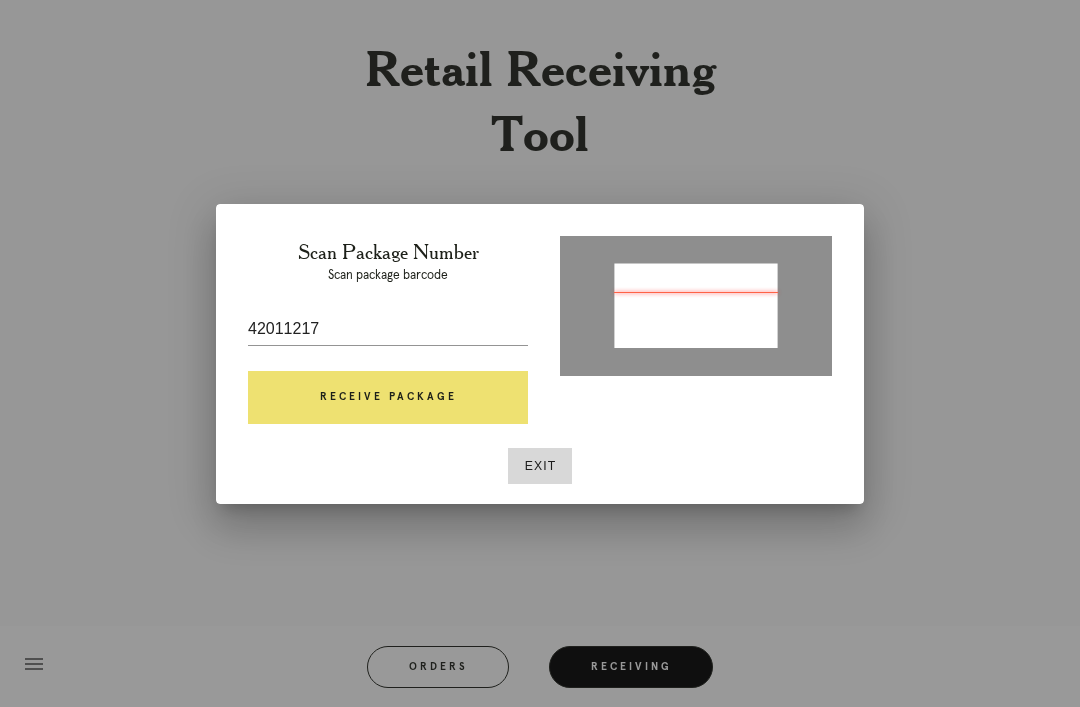 type on "1ZE3628K0333557349" 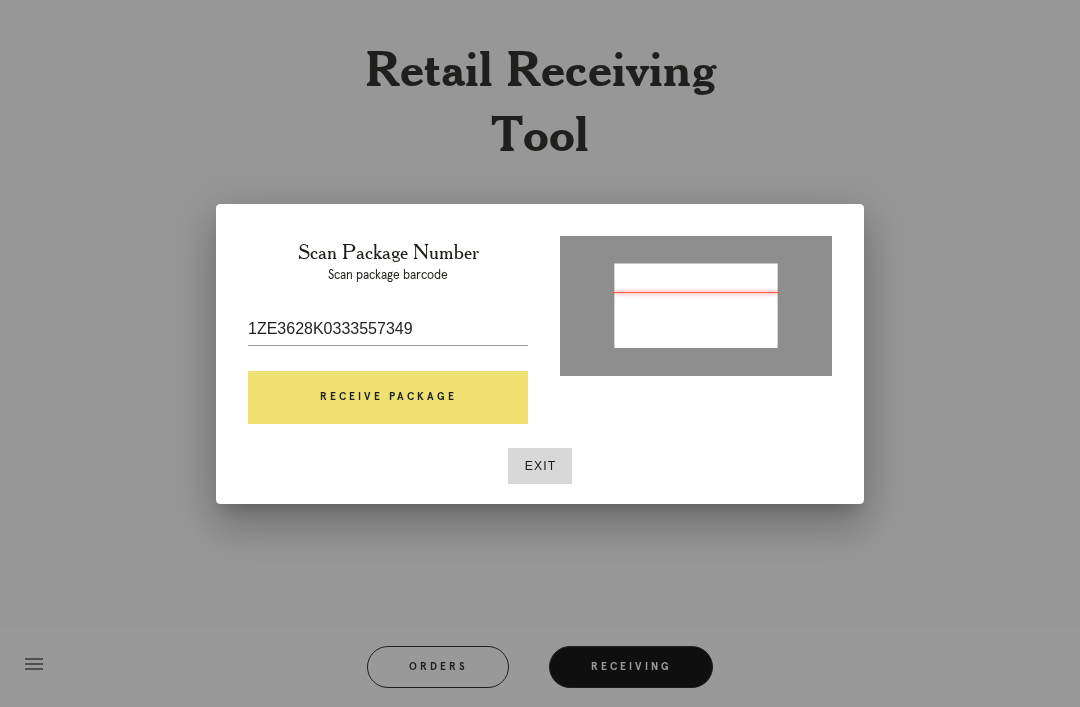click on "Receive Package" at bounding box center [388, 398] 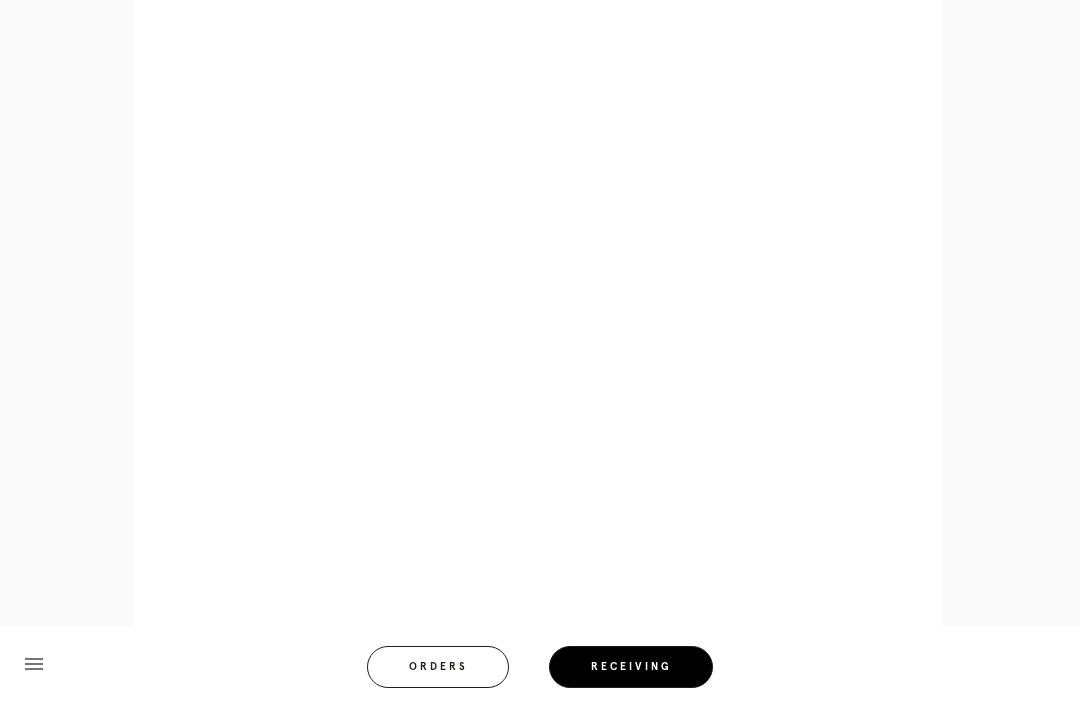 scroll, scrollTop: 1906, scrollLeft: 0, axis: vertical 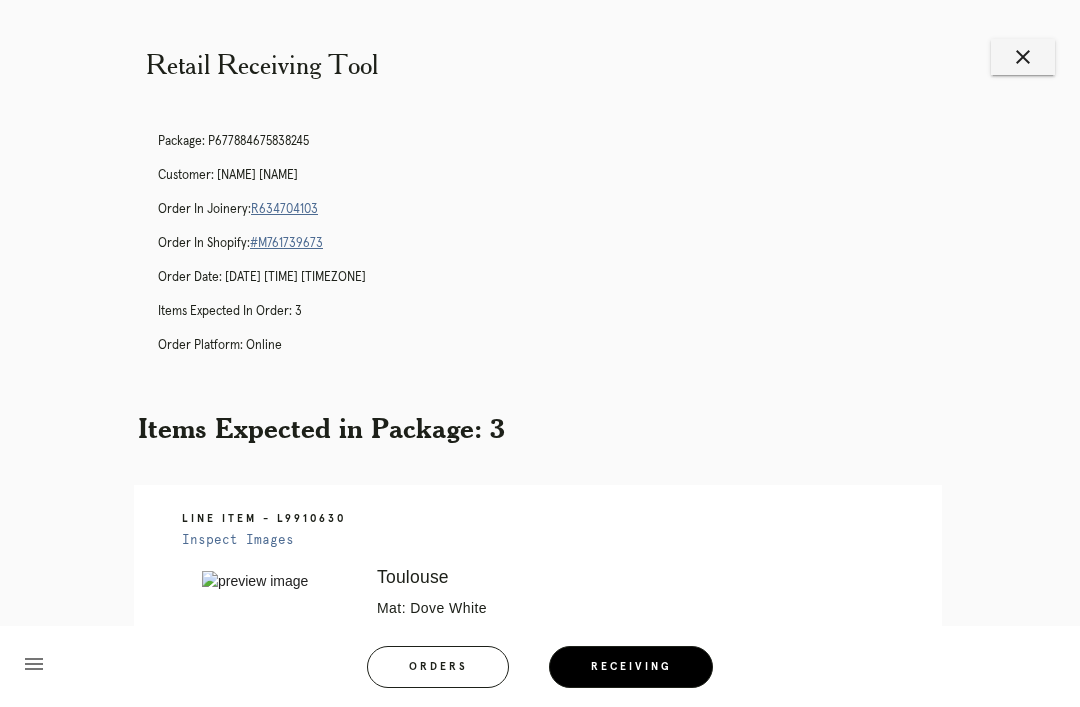 click on "close" at bounding box center [1023, 57] 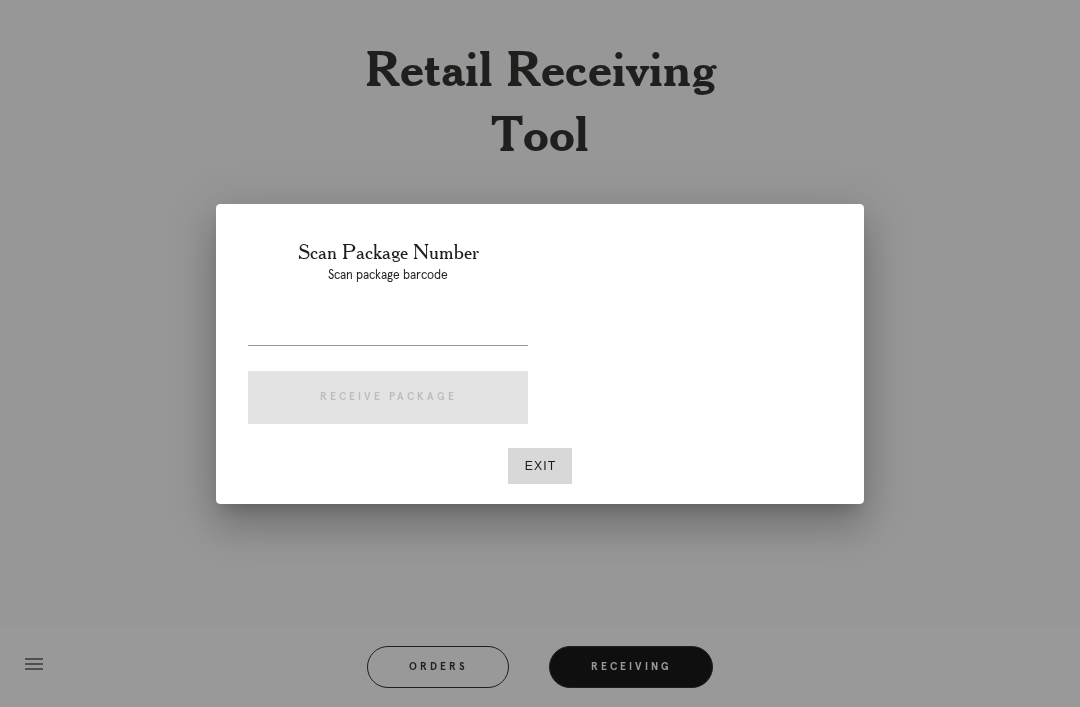 scroll, scrollTop: 0, scrollLeft: 0, axis: both 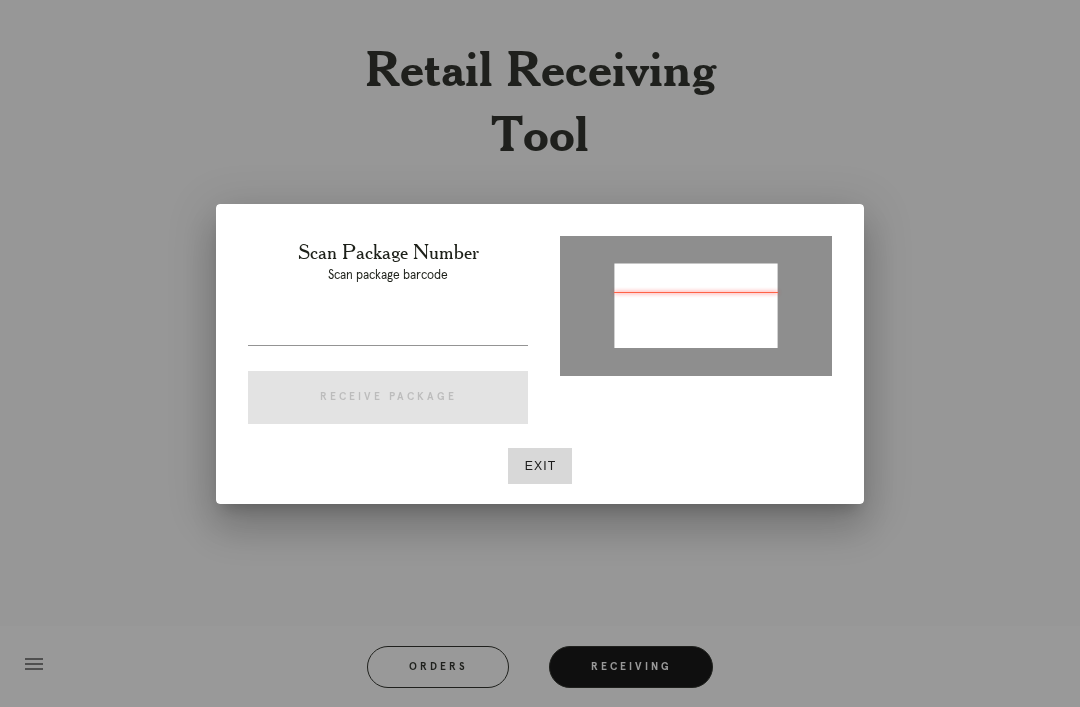 click at bounding box center (388, 329) 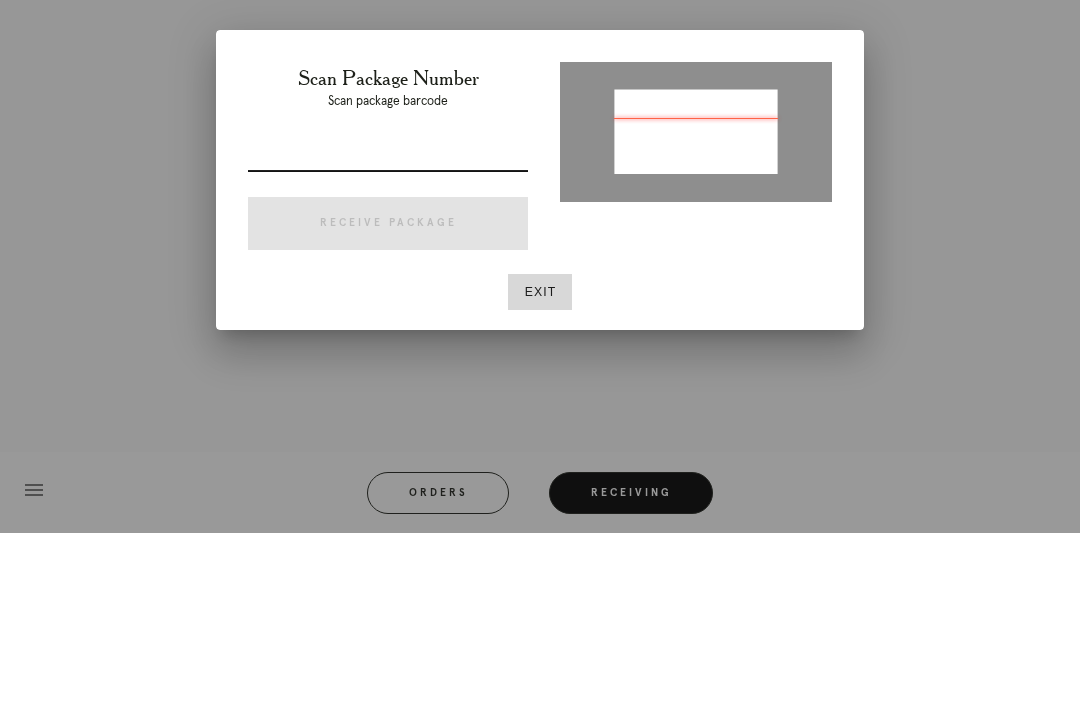 type on "P898437241612812" 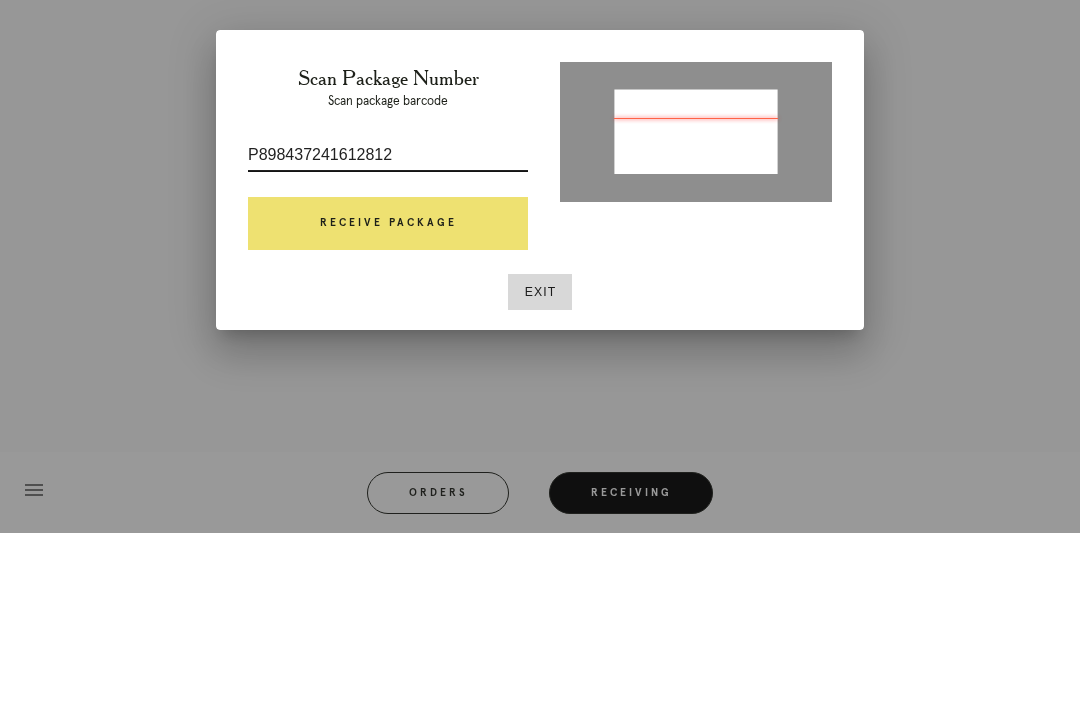 click on "Receive Package" at bounding box center (388, 398) 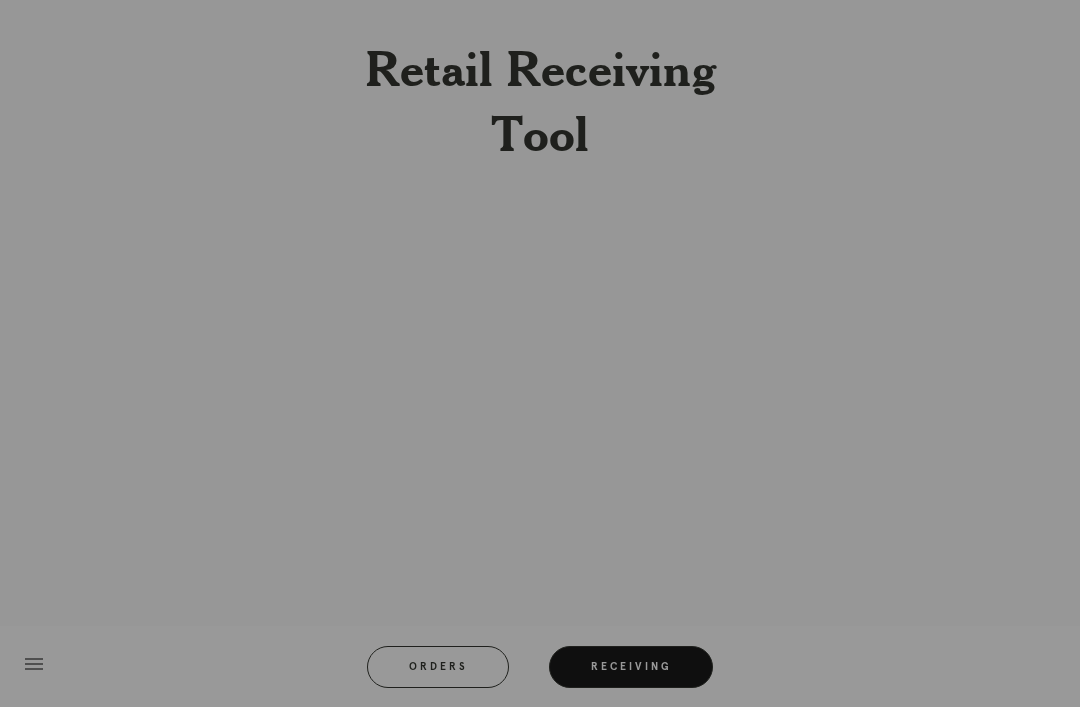 scroll, scrollTop: 64, scrollLeft: 0, axis: vertical 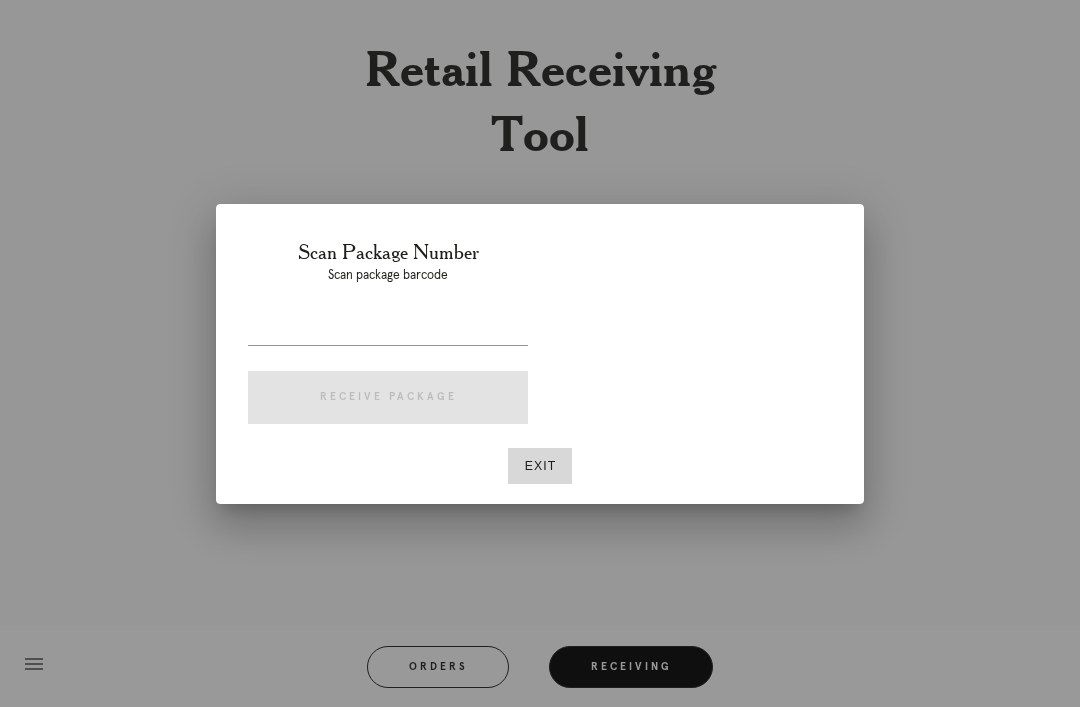 click on "Exit" at bounding box center [540, 466] 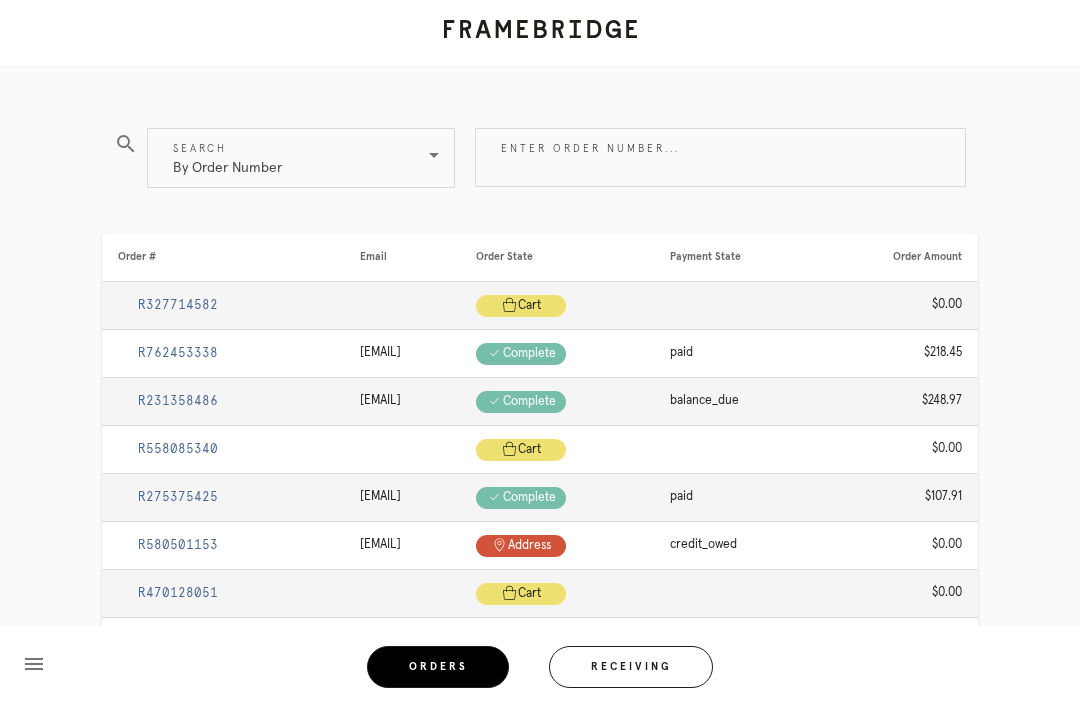 click on "Enter order number..." at bounding box center (720, 157) 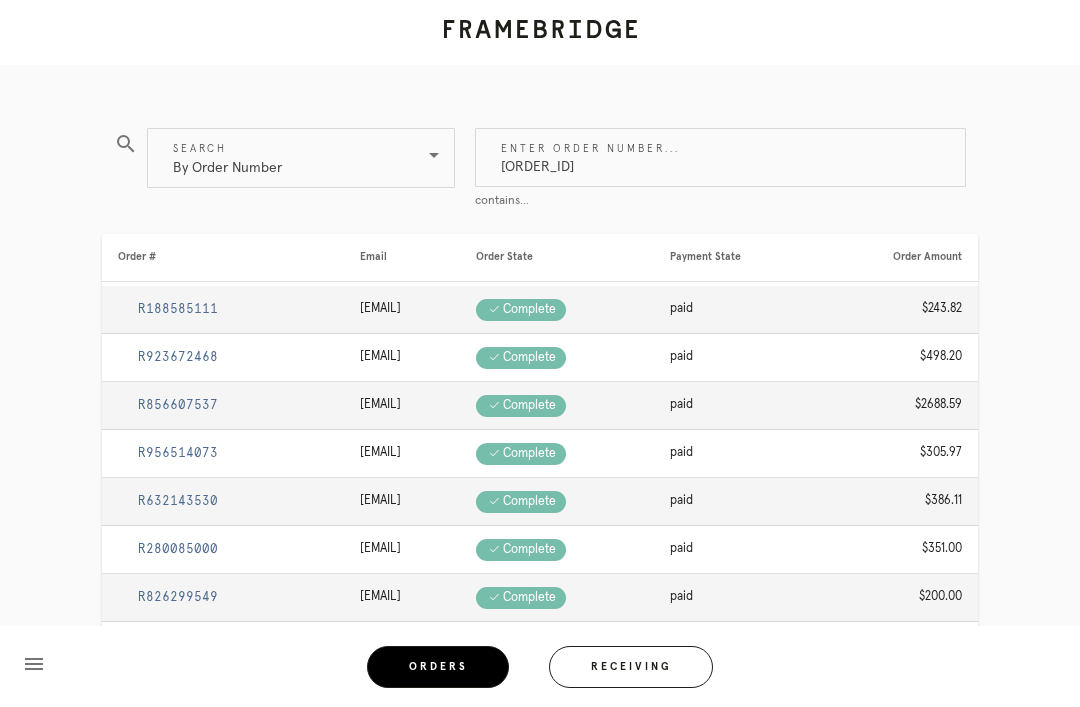 type on "M761735538" 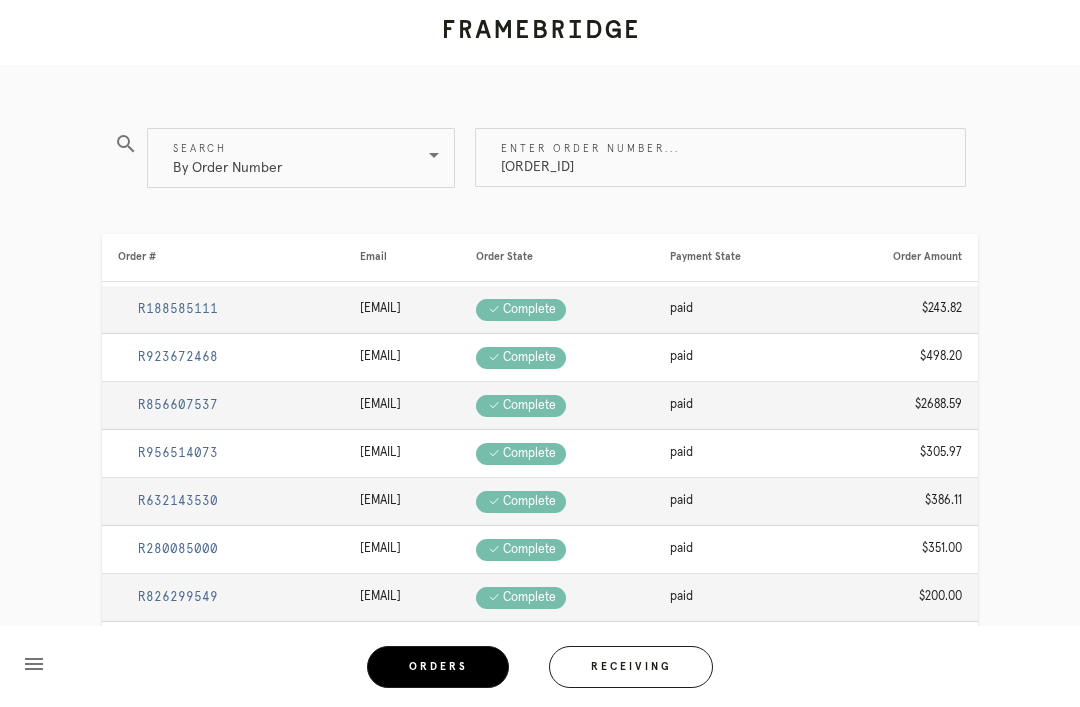 click on "M761735538" at bounding box center (720, 157) 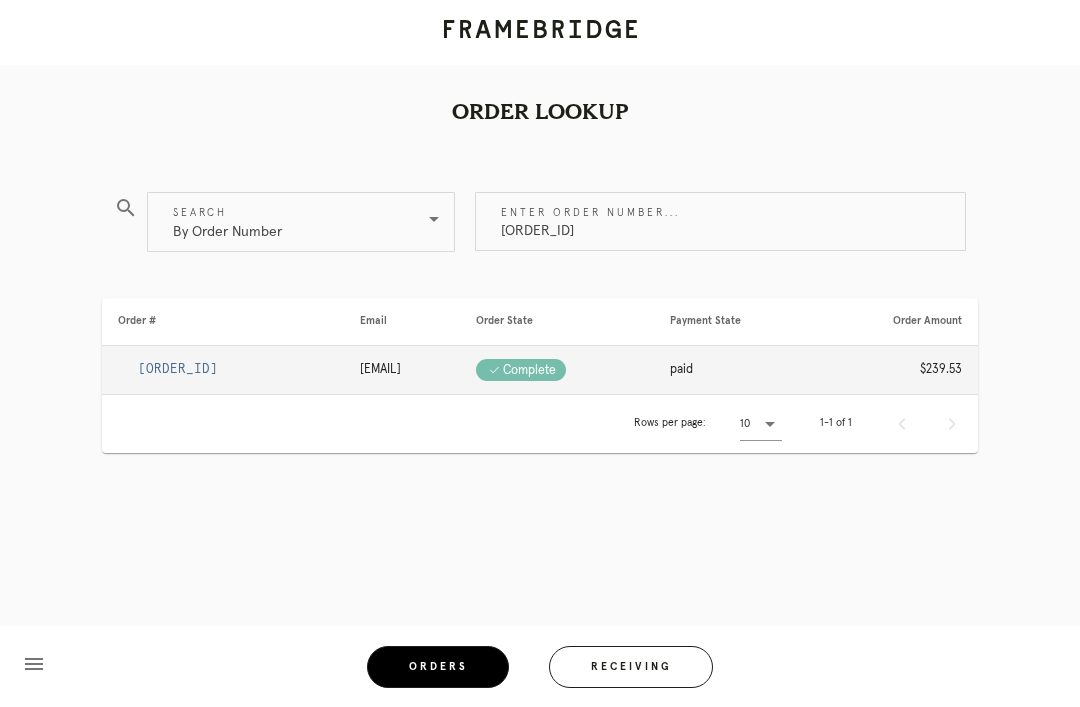 click on "R528038144" at bounding box center [223, 370] 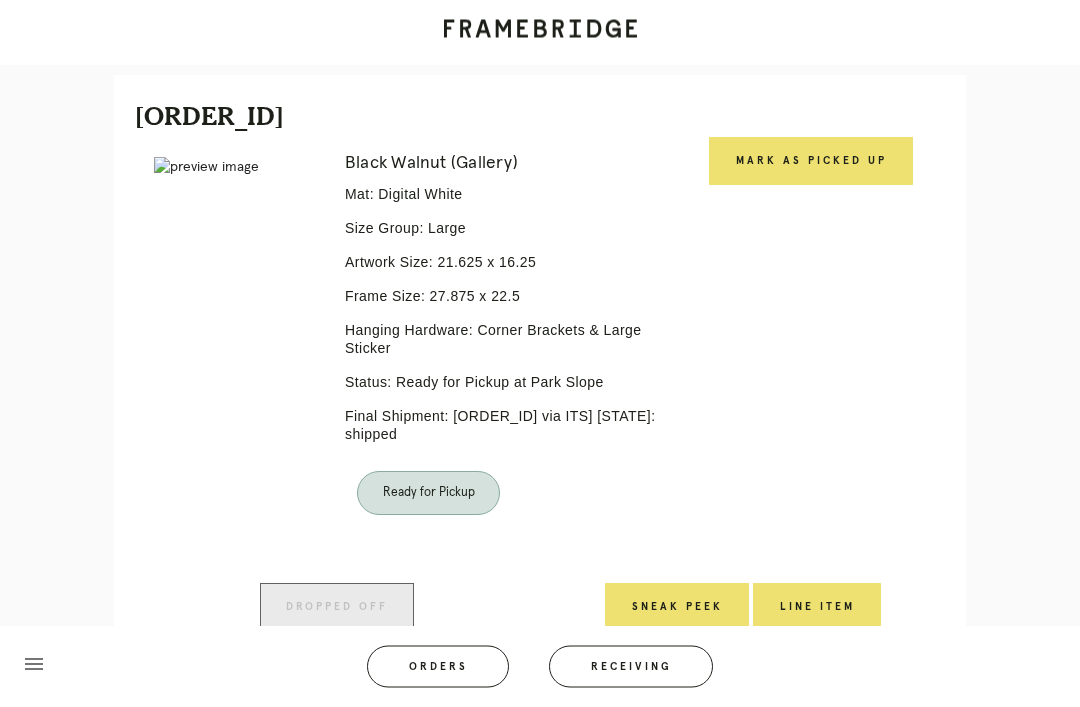 scroll, scrollTop: 455, scrollLeft: 0, axis: vertical 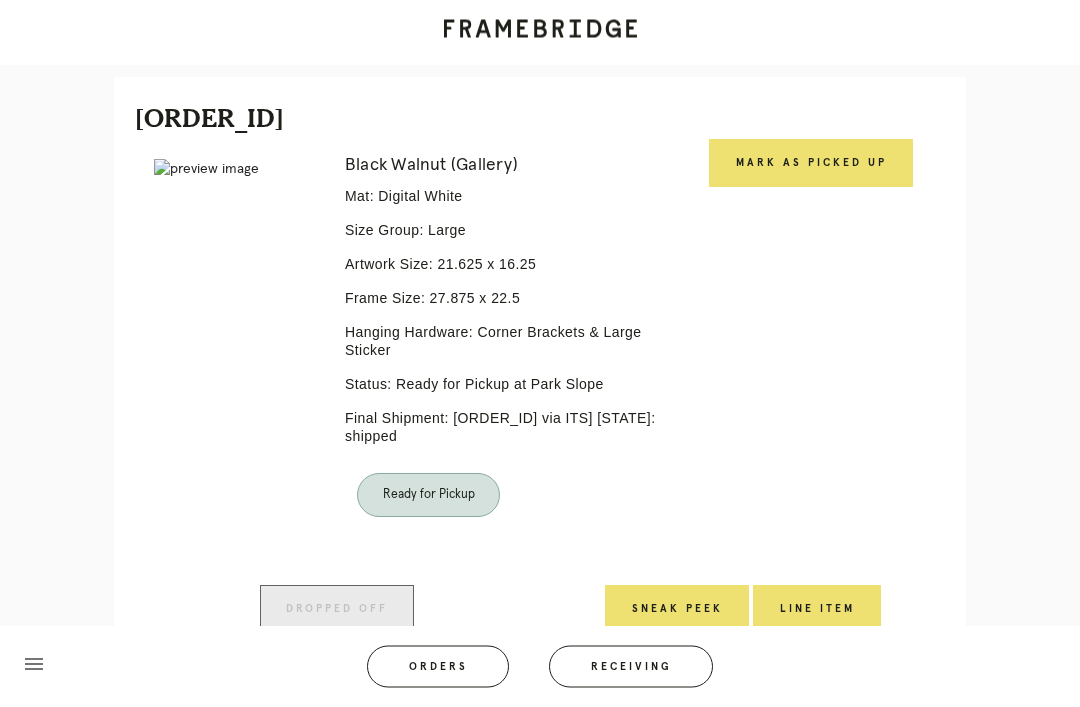 click on "Mark as Picked Up" at bounding box center (811, 164) 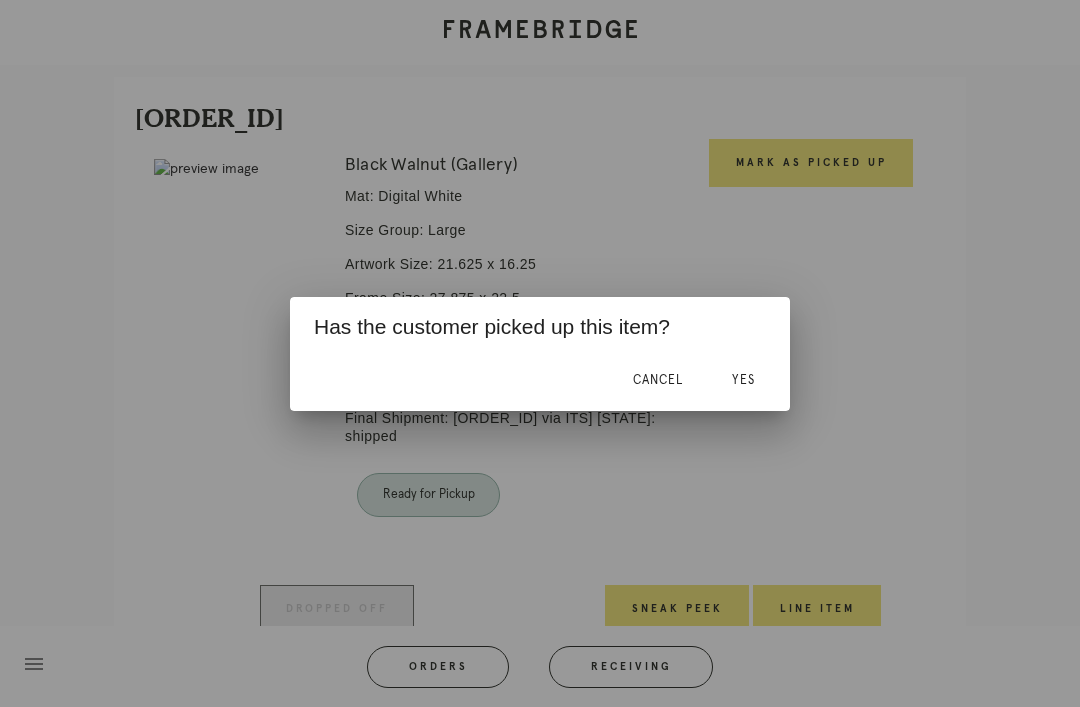 click on "Yes" at bounding box center (743, 381) 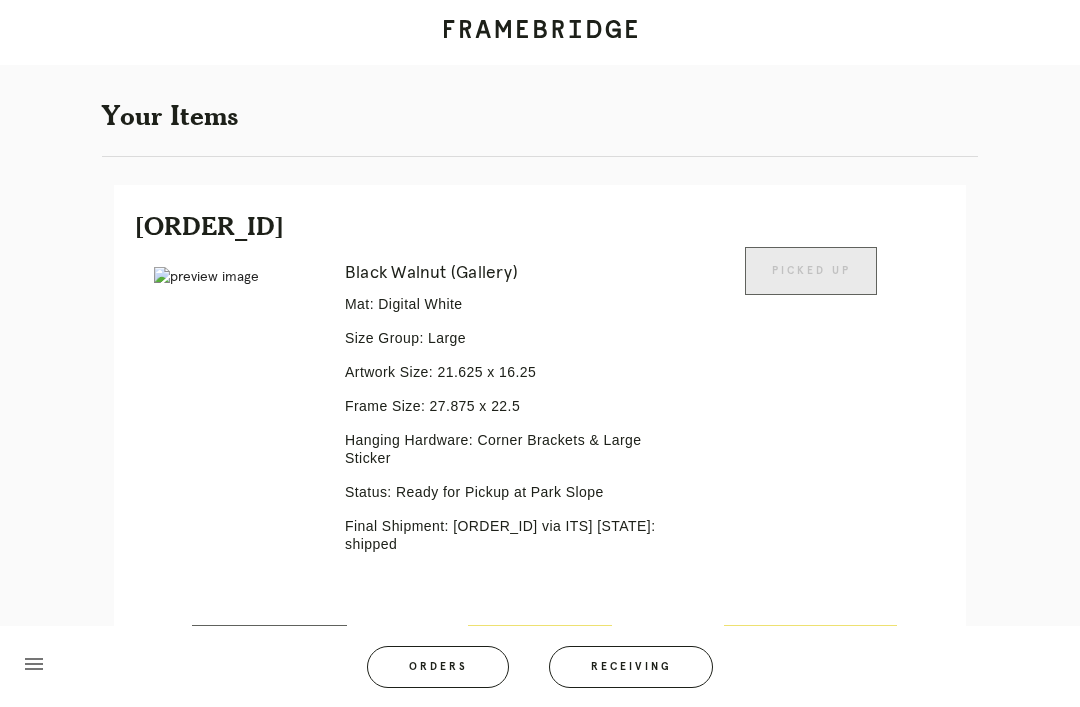 scroll, scrollTop: 0, scrollLeft: 0, axis: both 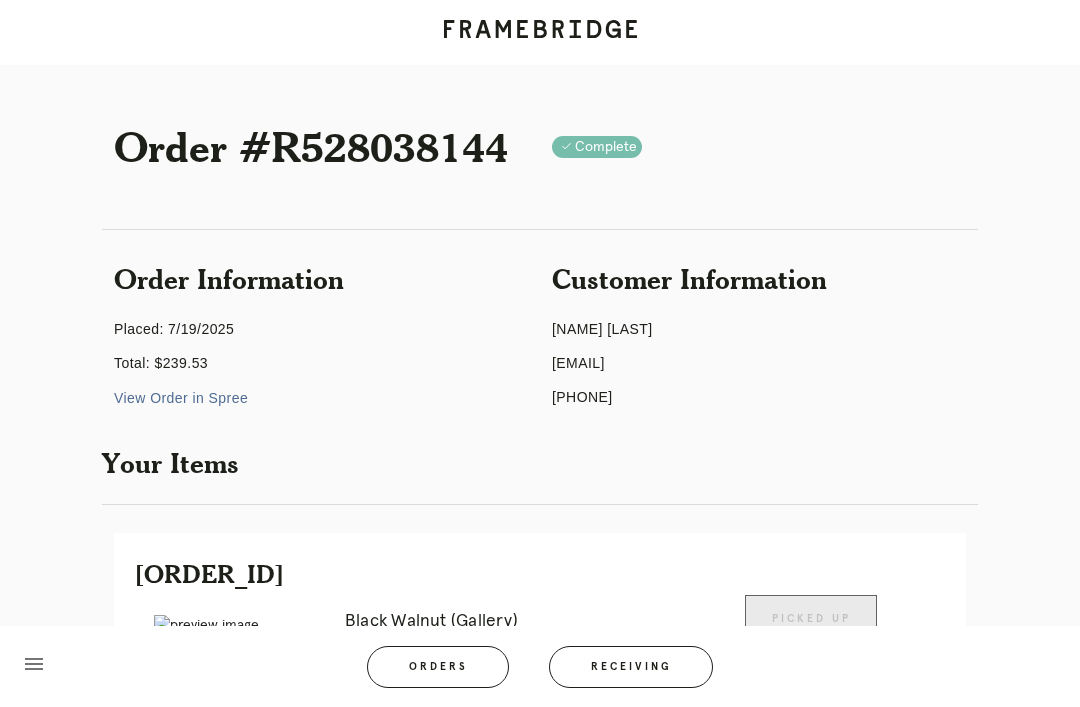 click on "Receiving" at bounding box center (631, 667) 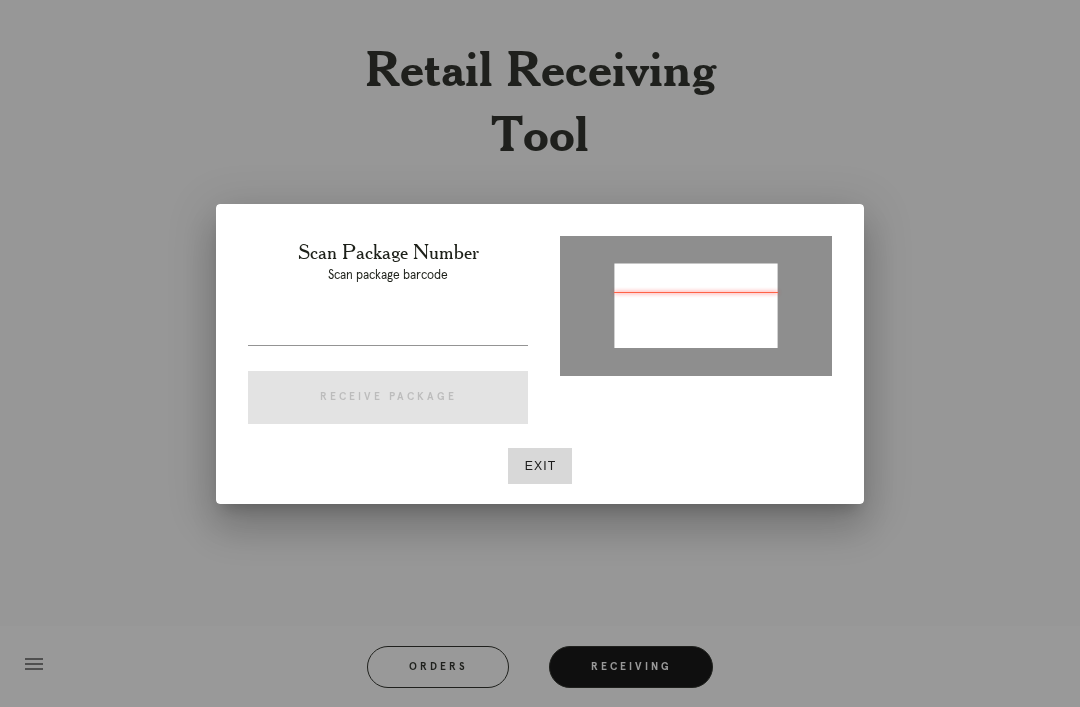 type on "P898437241612812" 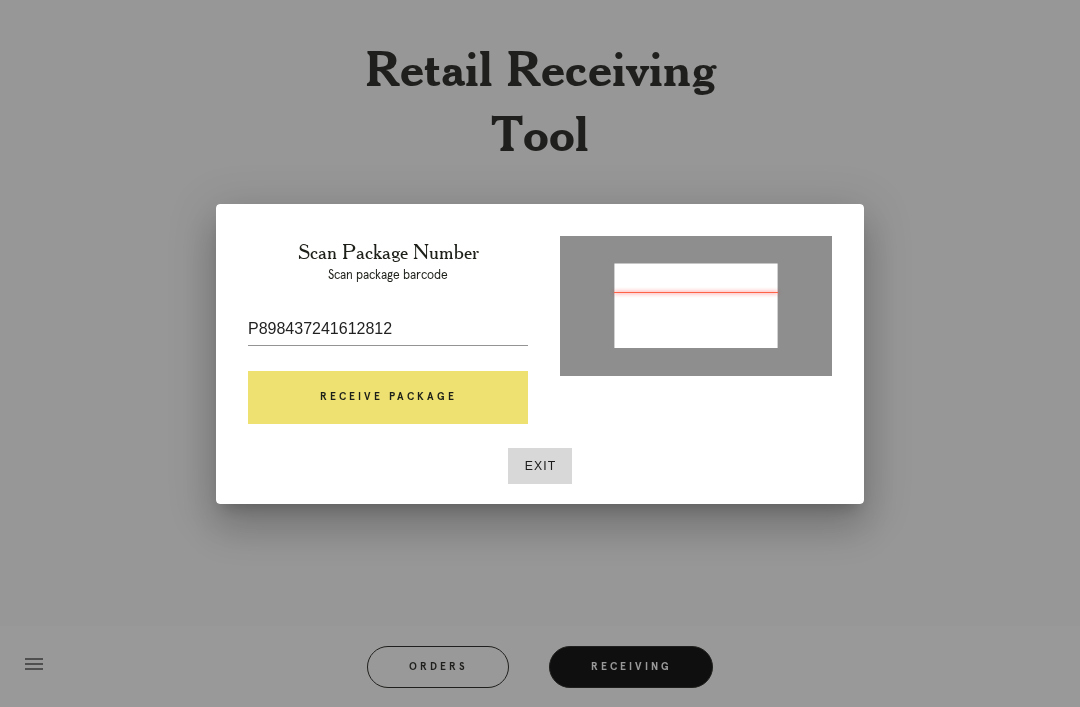 click on "Receive Package" at bounding box center [388, 398] 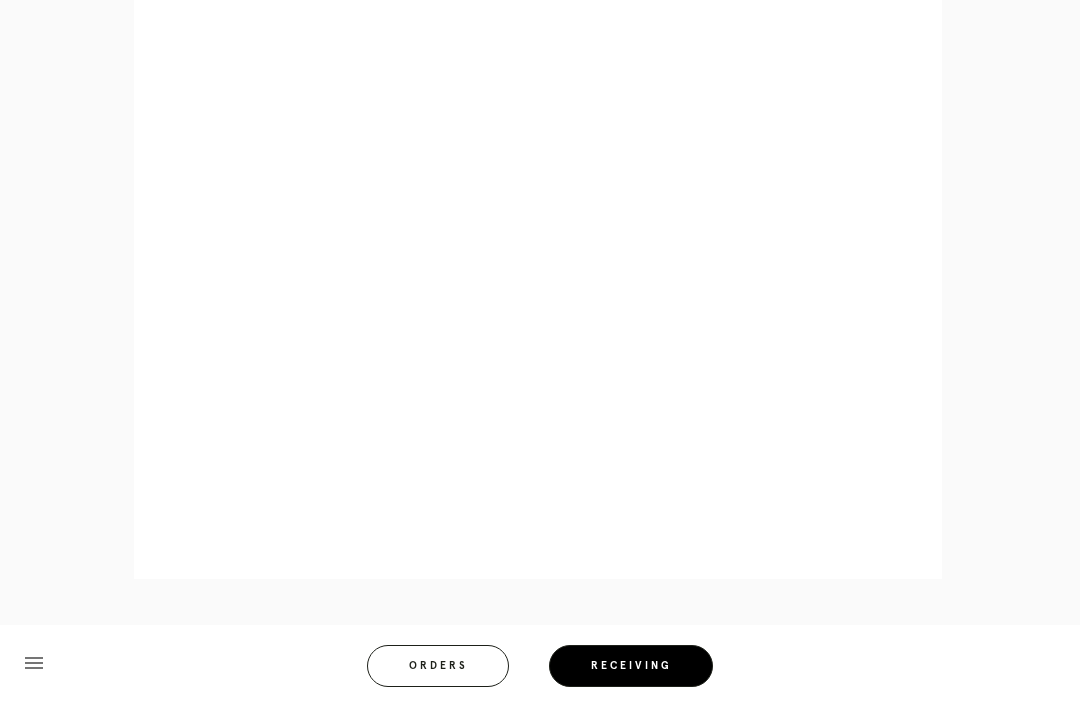 scroll, scrollTop: 974, scrollLeft: 0, axis: vertical 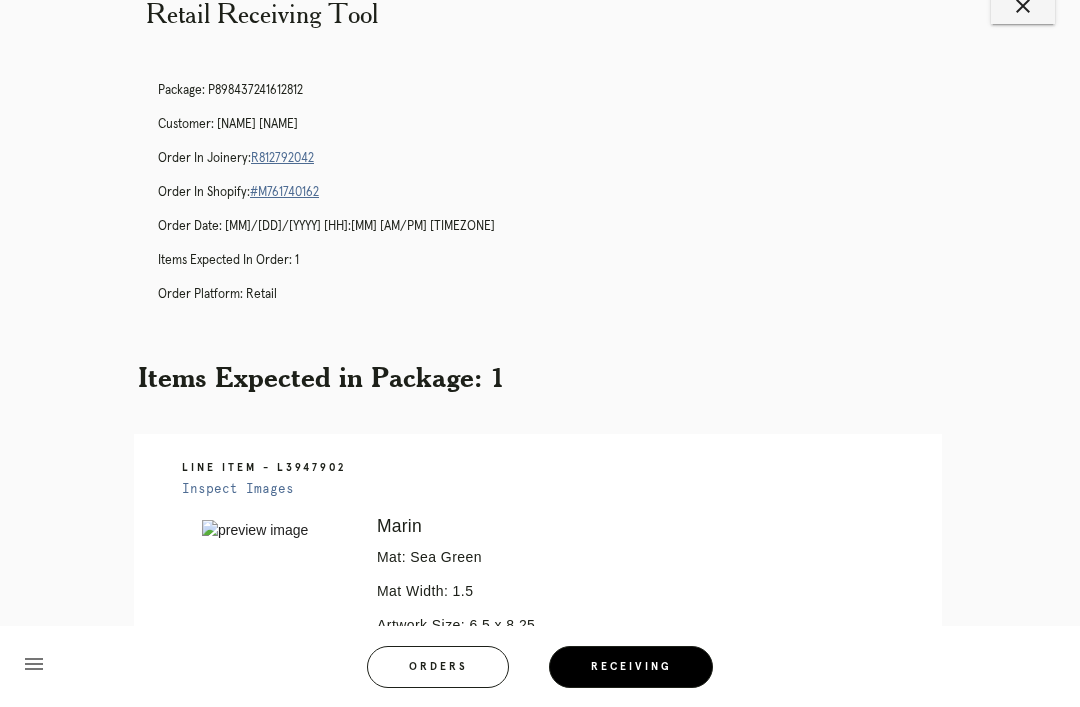click on "R812792042" at bounding box center [282, 158] 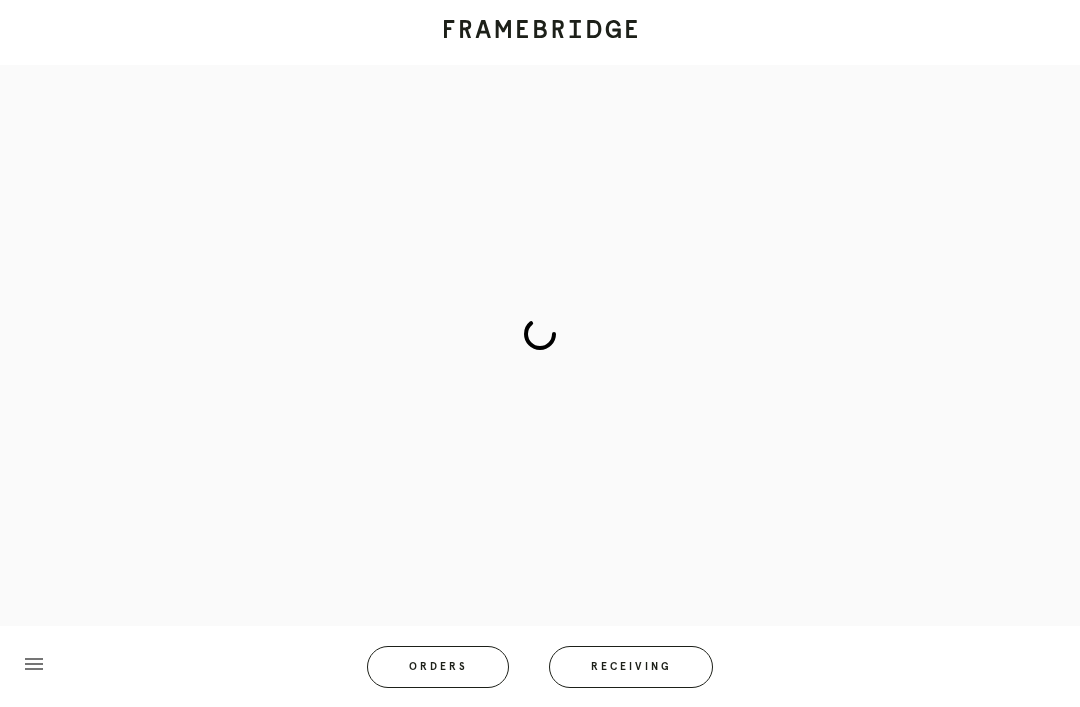 scroll, scrollTop: 0, scrollLeft: 0, axis: both 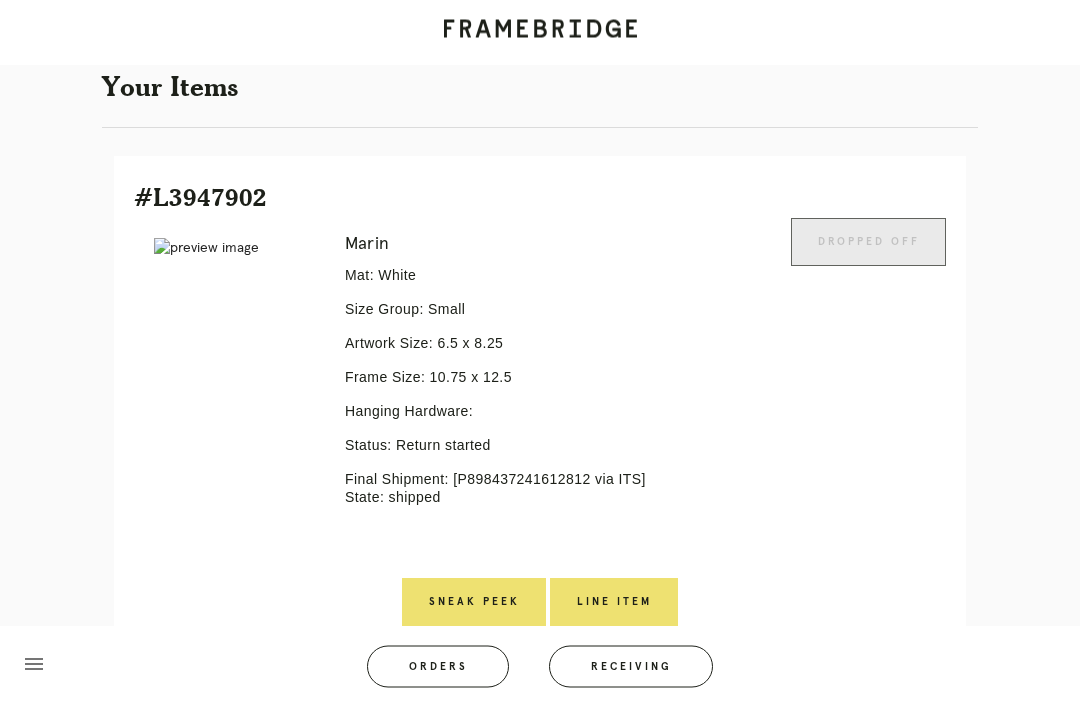 click on "Line Item" at bounding box center (614, 603) 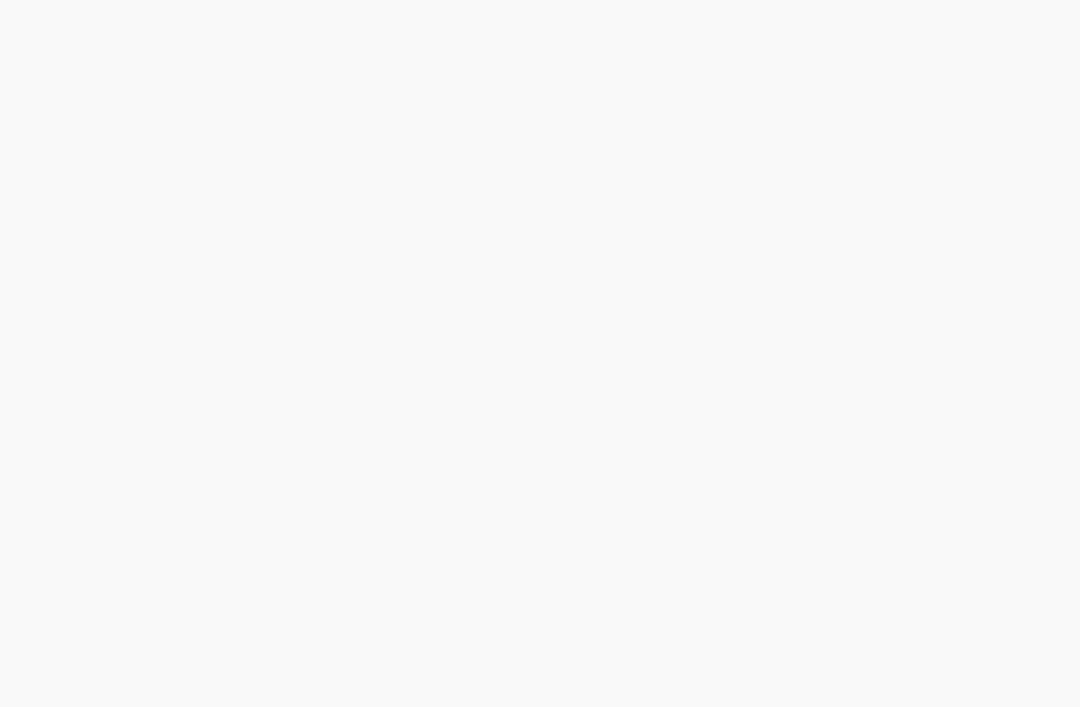 scroll, scrollTop: 0, scrollLeft: 0, axis: both 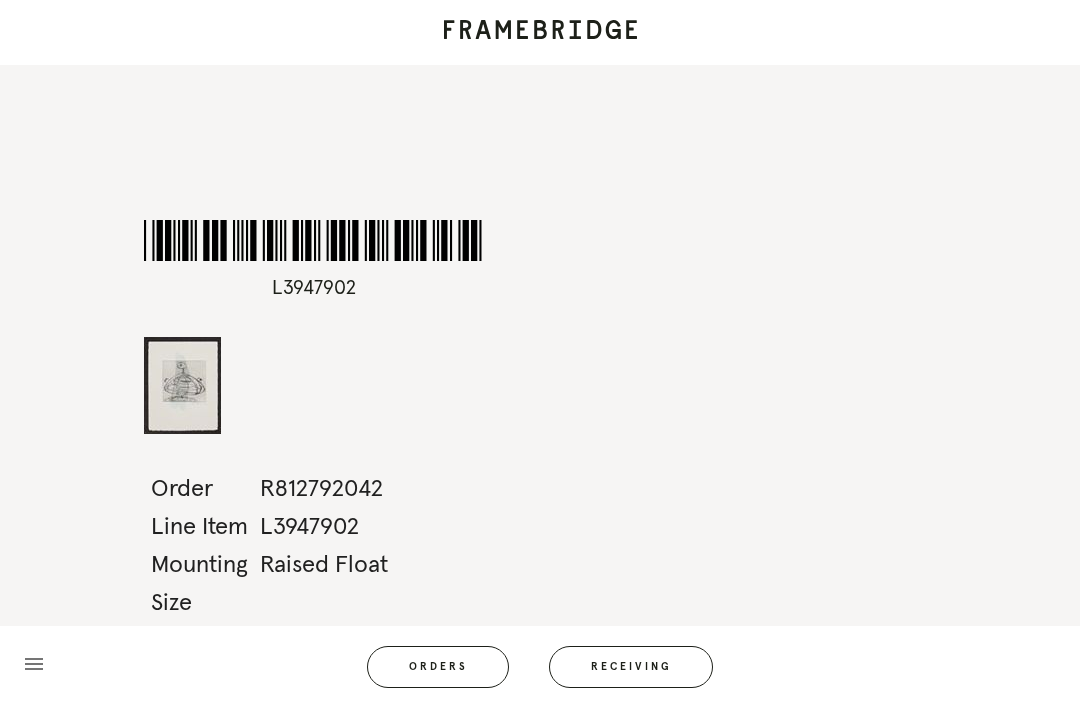 click on "Orders" at bounding box center (438, 667) 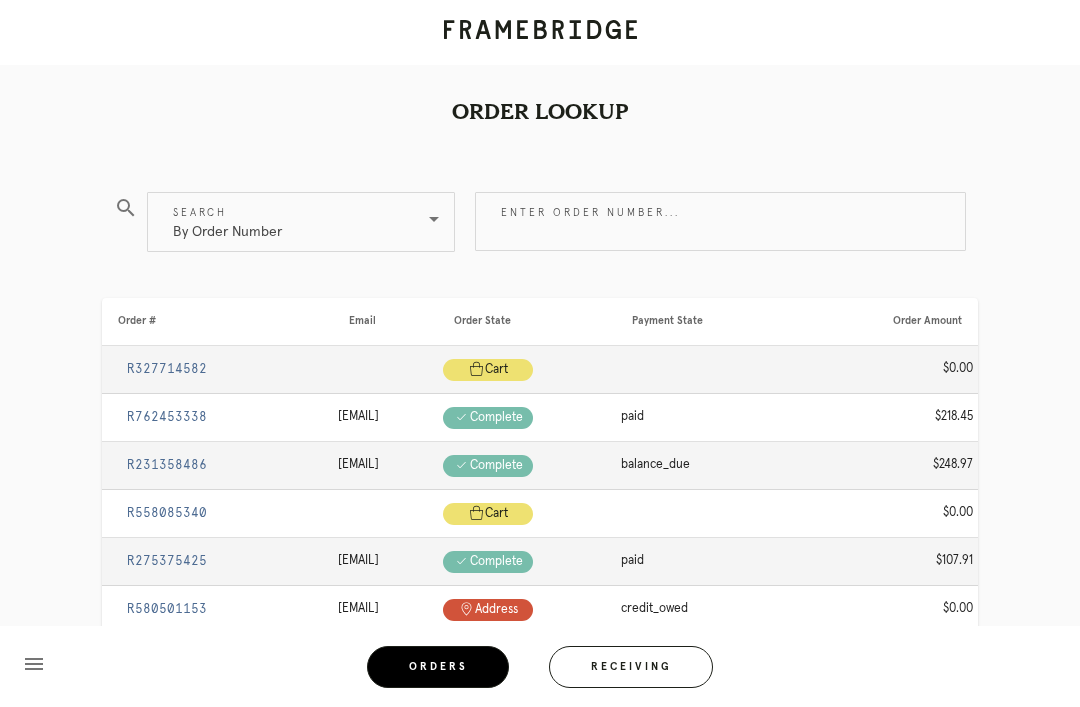 click on "Enter order number..." at bounding box center (720, 221) 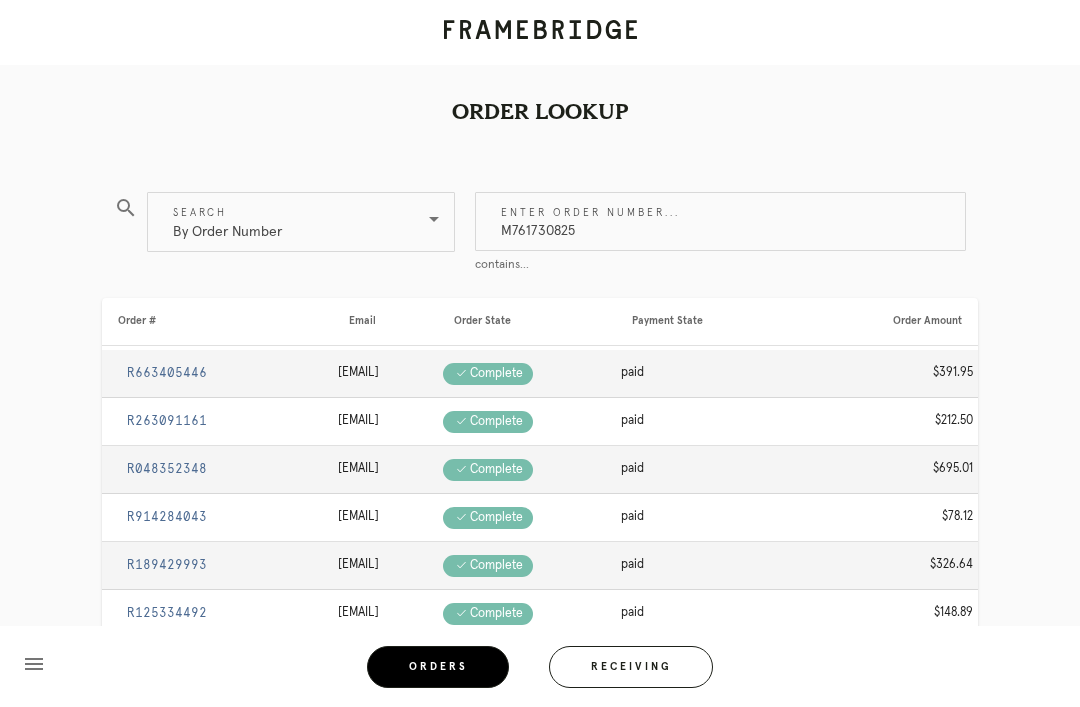 type on "M761730825" 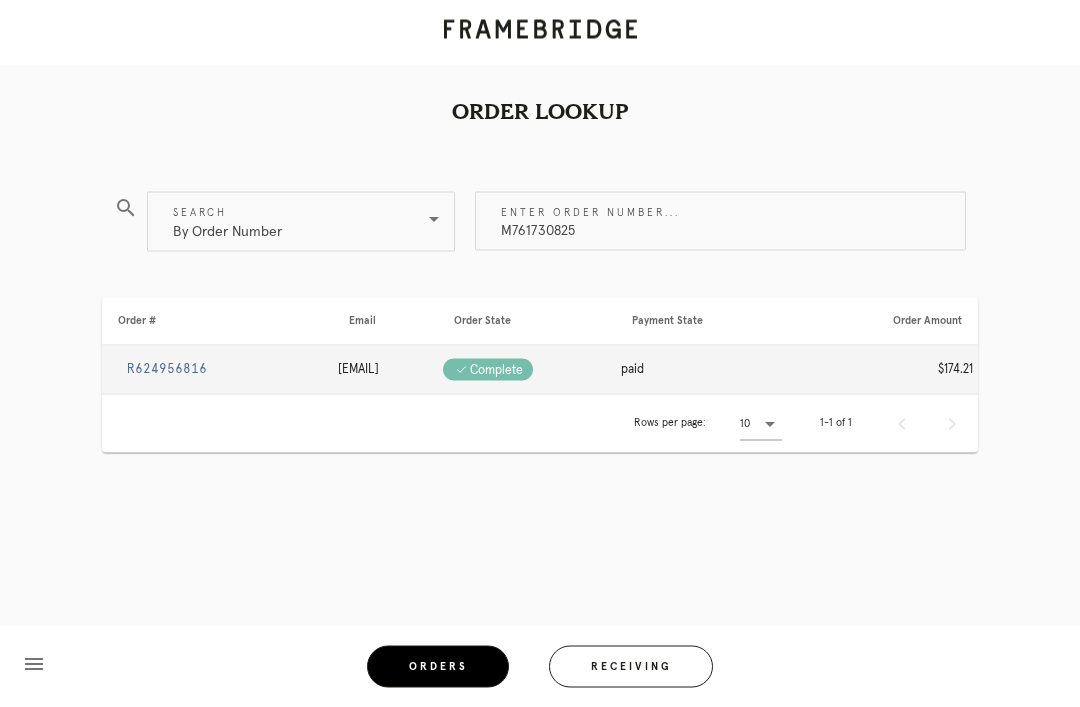 scroll, scrollTop: 64, scrollLeft: 0, axis: vertical 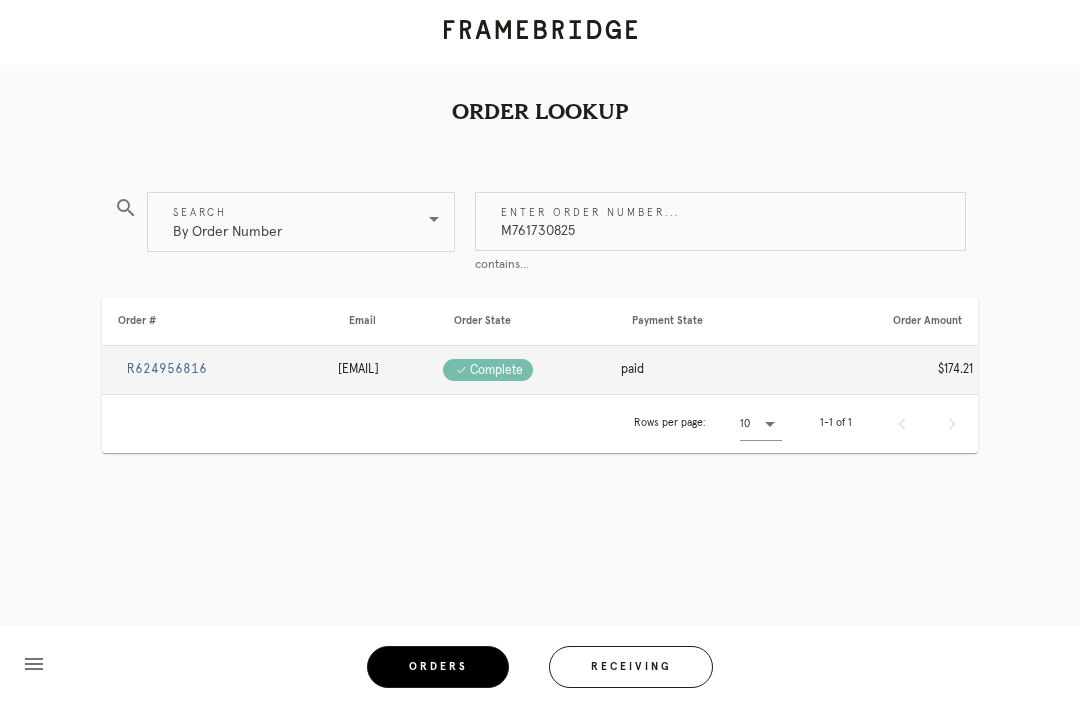 click on "R624956816" at bounding box center (167, 369) 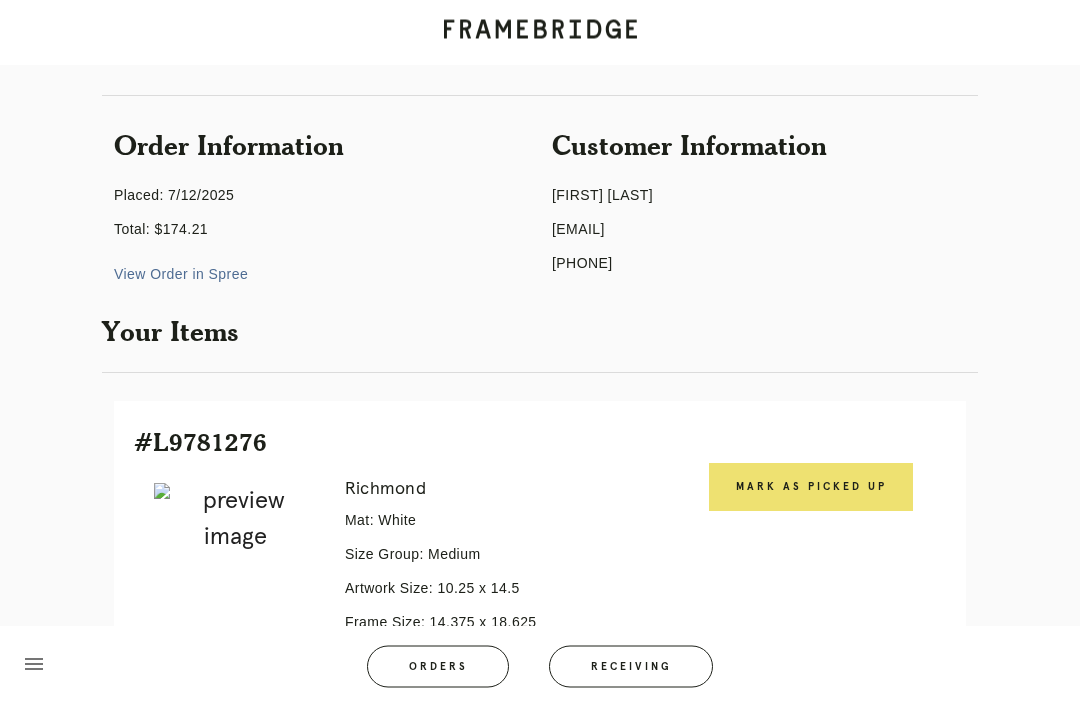 scroll, scrollTop: 85, scrollLeft: 0, axis: vertical 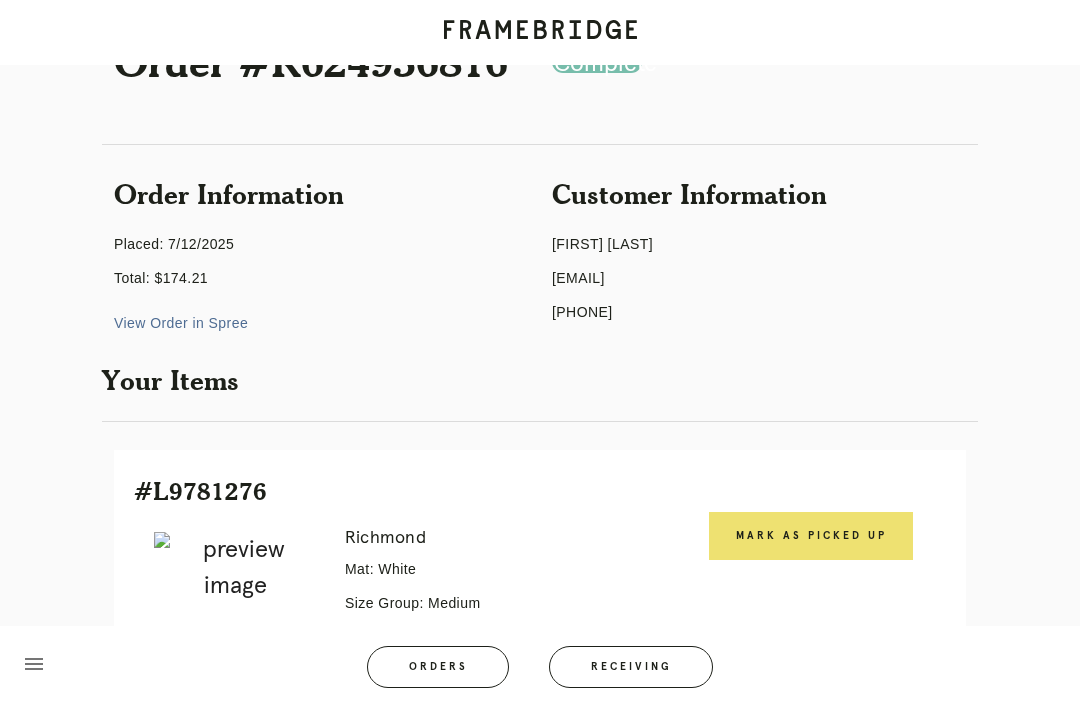 click on "Mark as Picked Up" at bounding box center (811, 536) 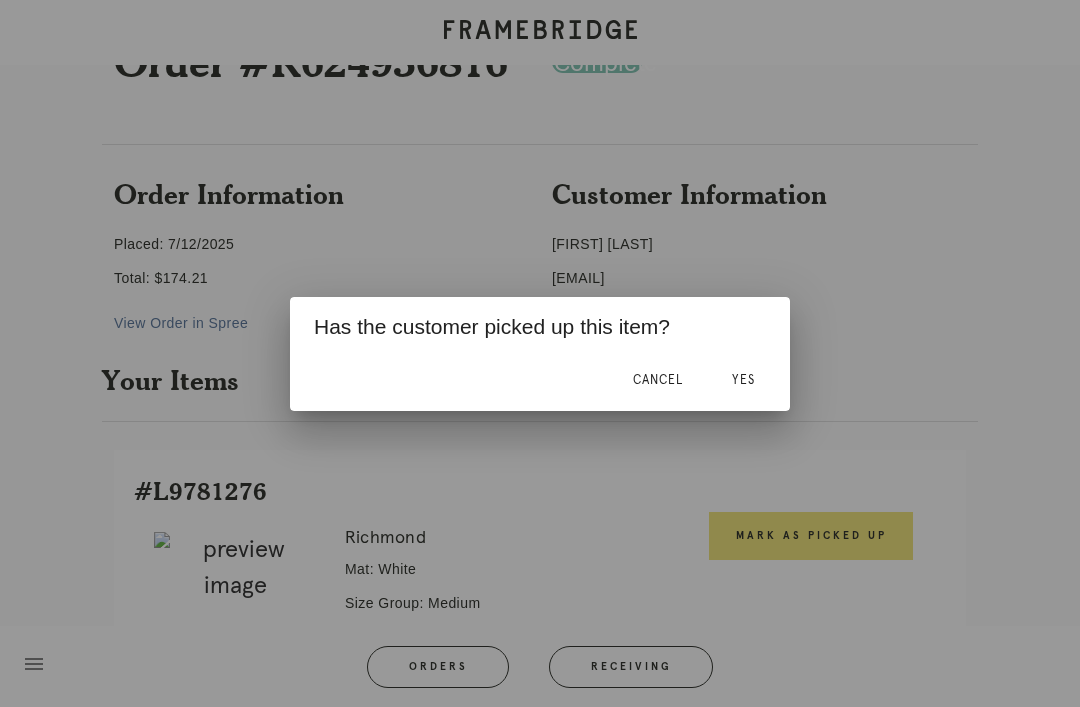 click on "Yes" at bounding box center (743, 380) 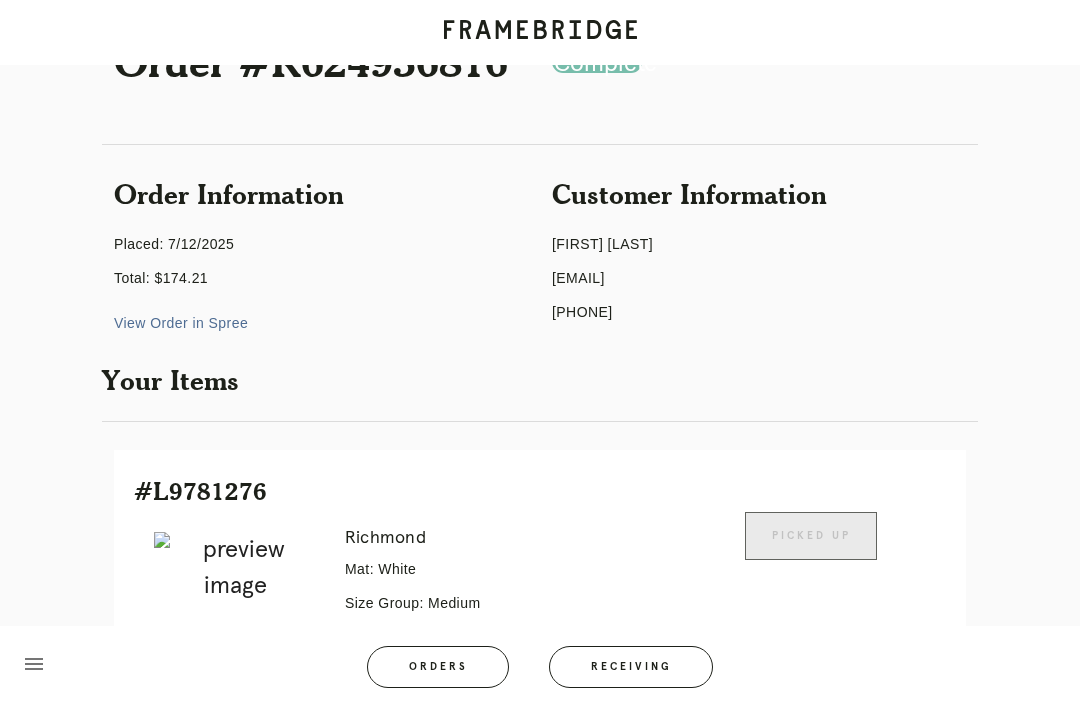 click on "menu
Orders
Receiving
Logged in as:   [EMAIL]   [NEIGHBORHOOD]
Logout" at bounding box center (540, 673) 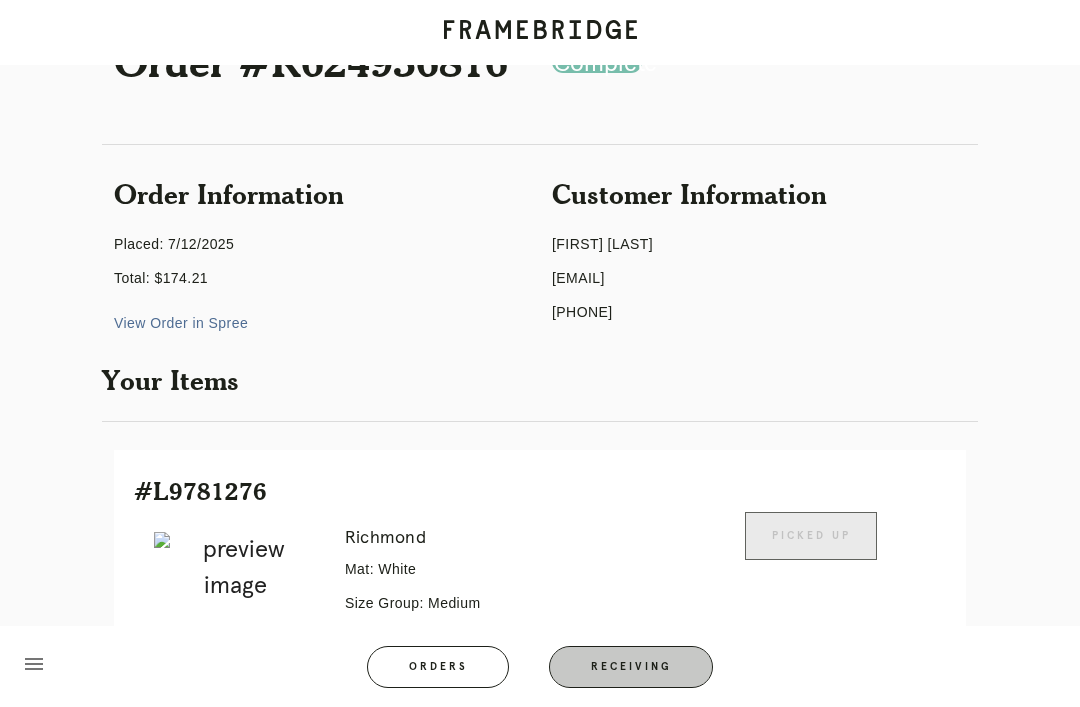 scroll, scrollTop: 64, scrollLeft: 0, axis: vertical 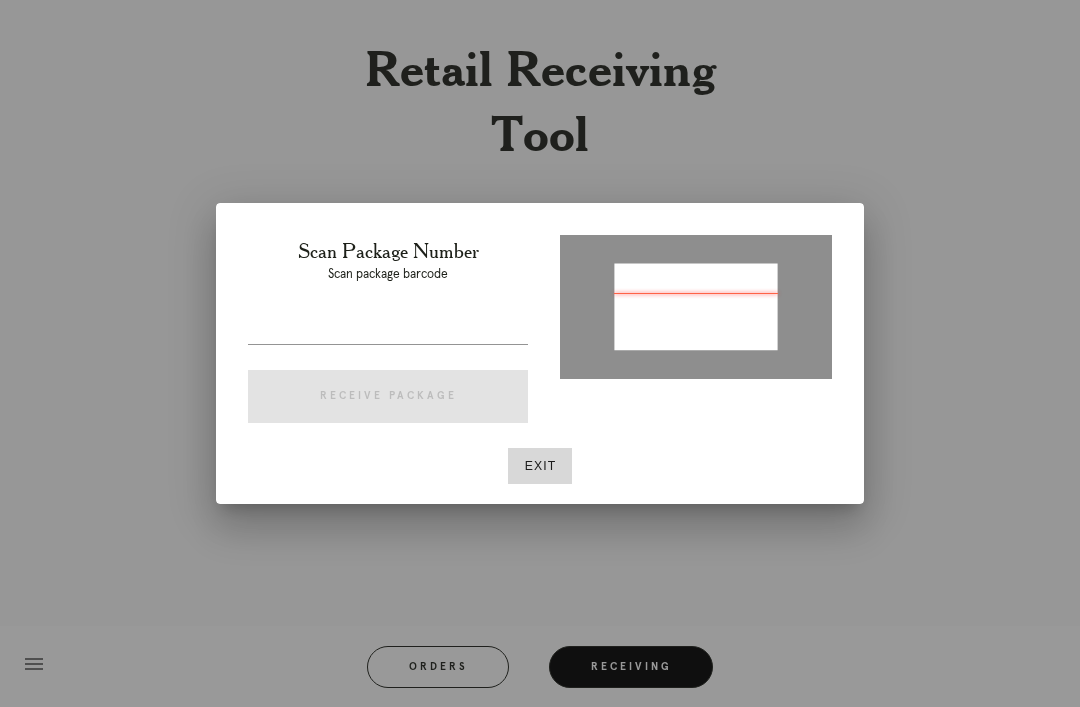 click at bounding box center (388, 328) 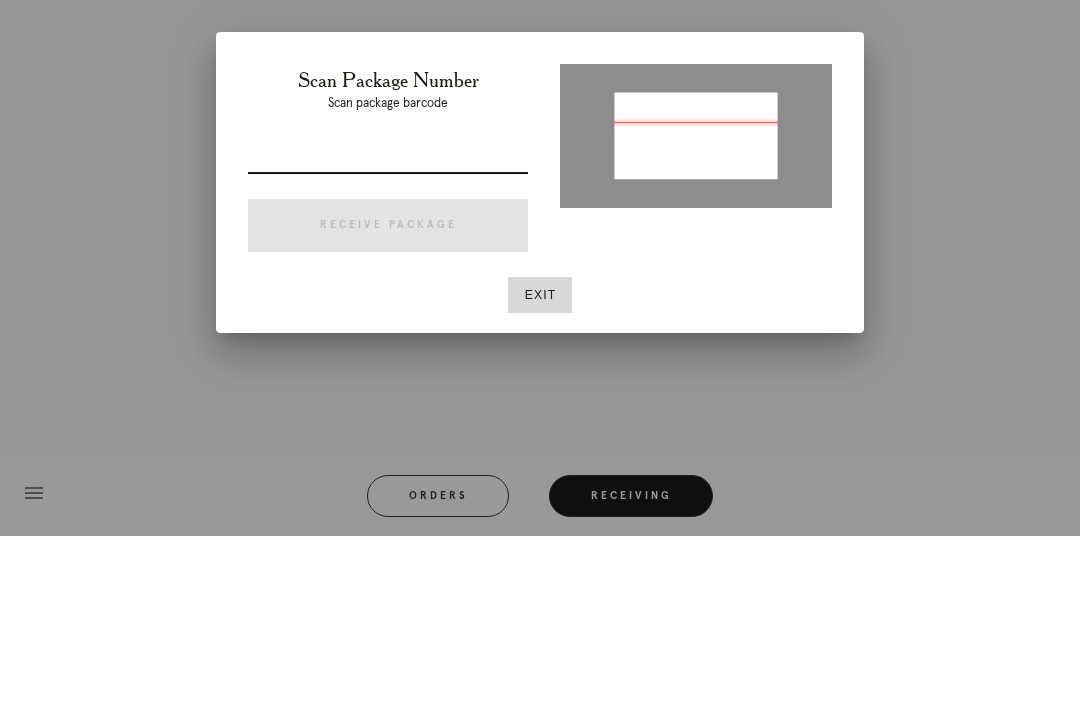 type on "P834890415326775" 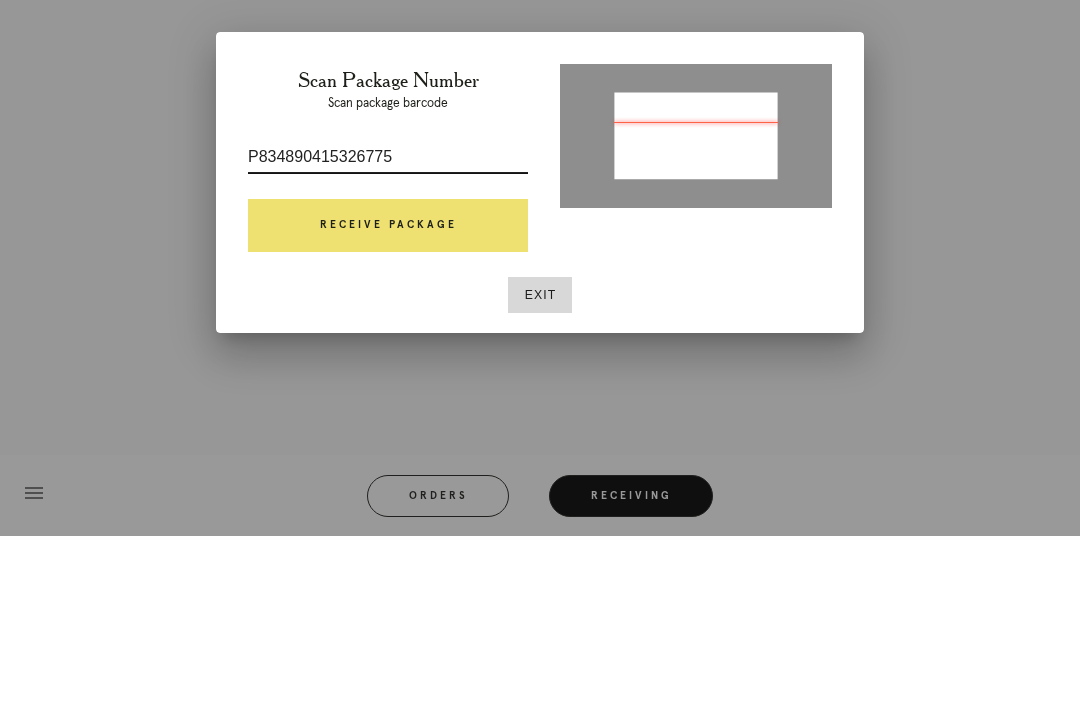 click on "Receive Package" at bounding box center [388, 397] 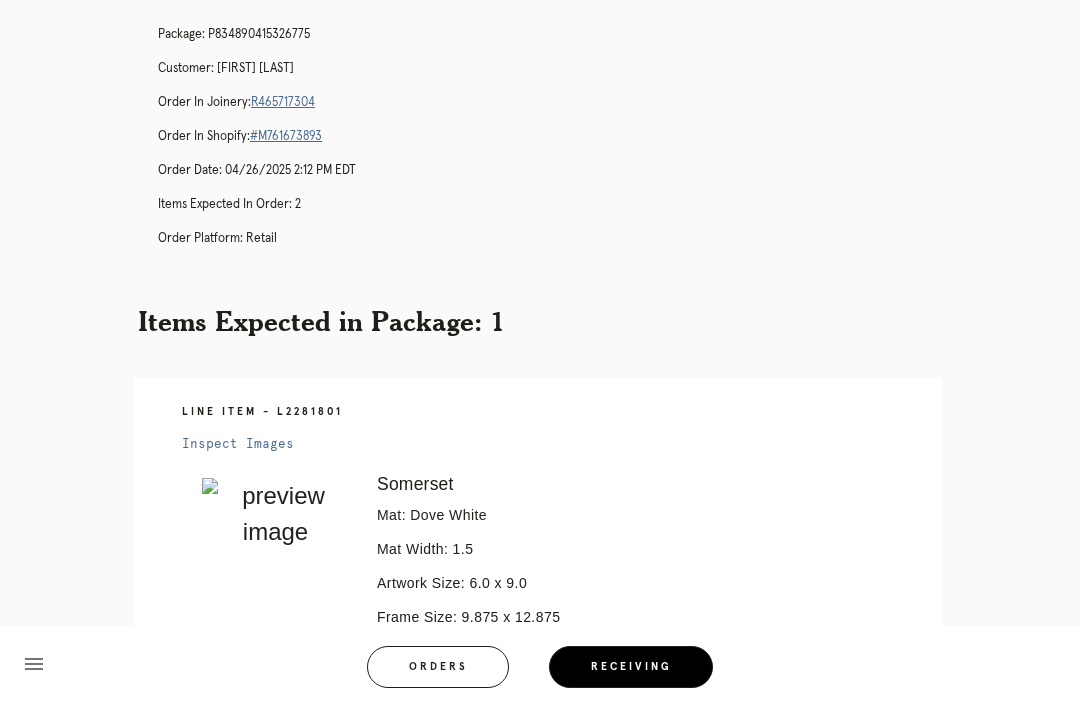 scroll, scrollTop: 134, scrollLeft: 0, axis: vertical 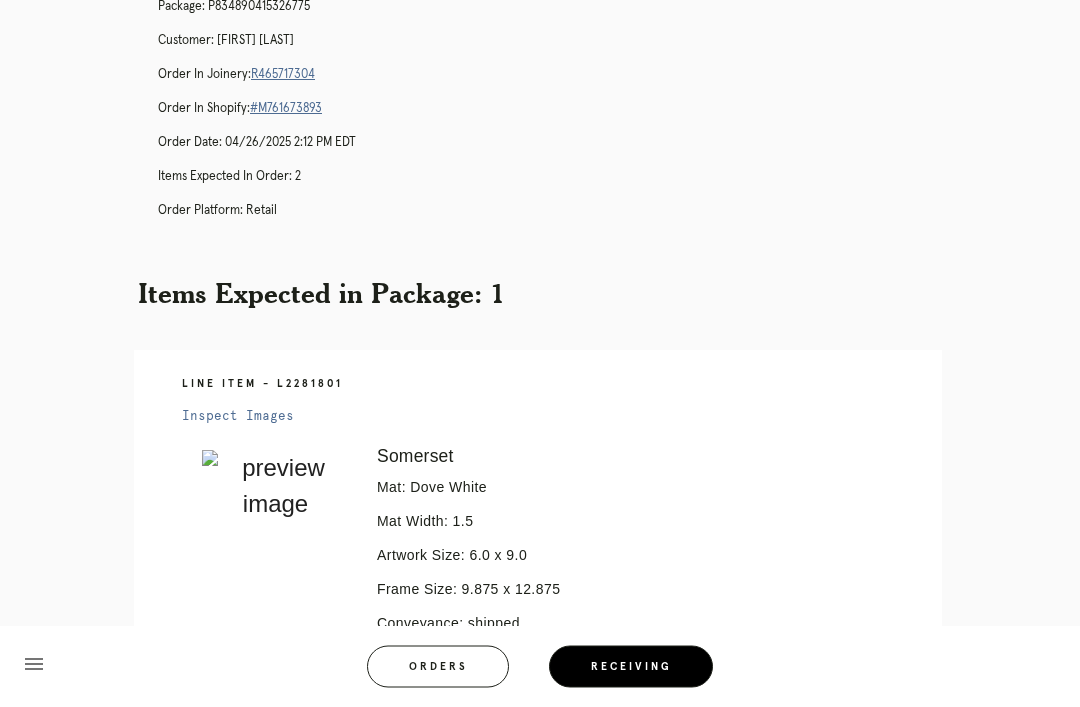 click on "R465717304" at bounding box center [283, 75] 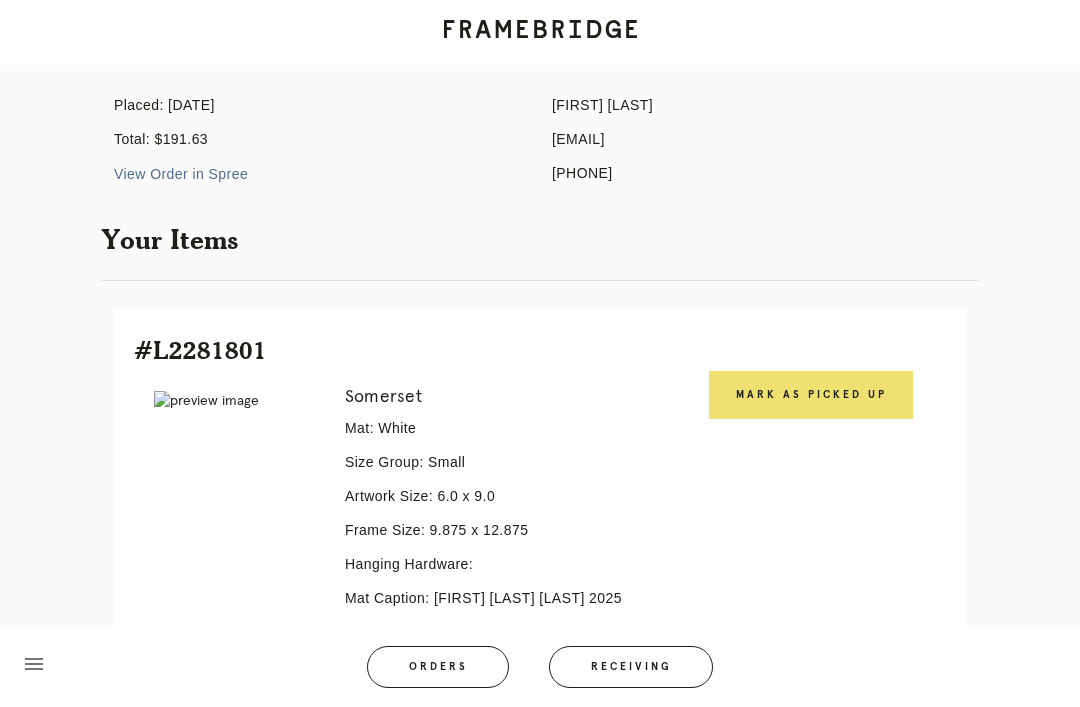 scroll, scrollTop: 368, scrollLeft: 0, axis: vertical 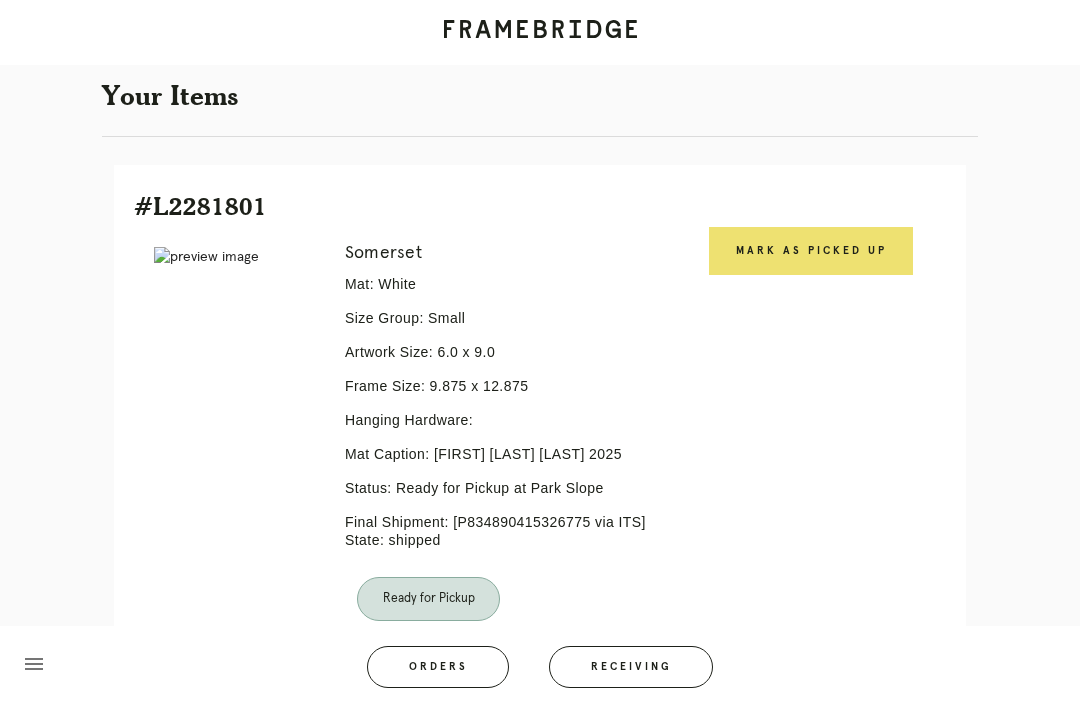 click on "Mark as Picked Up" at bounding box center [811, 251] 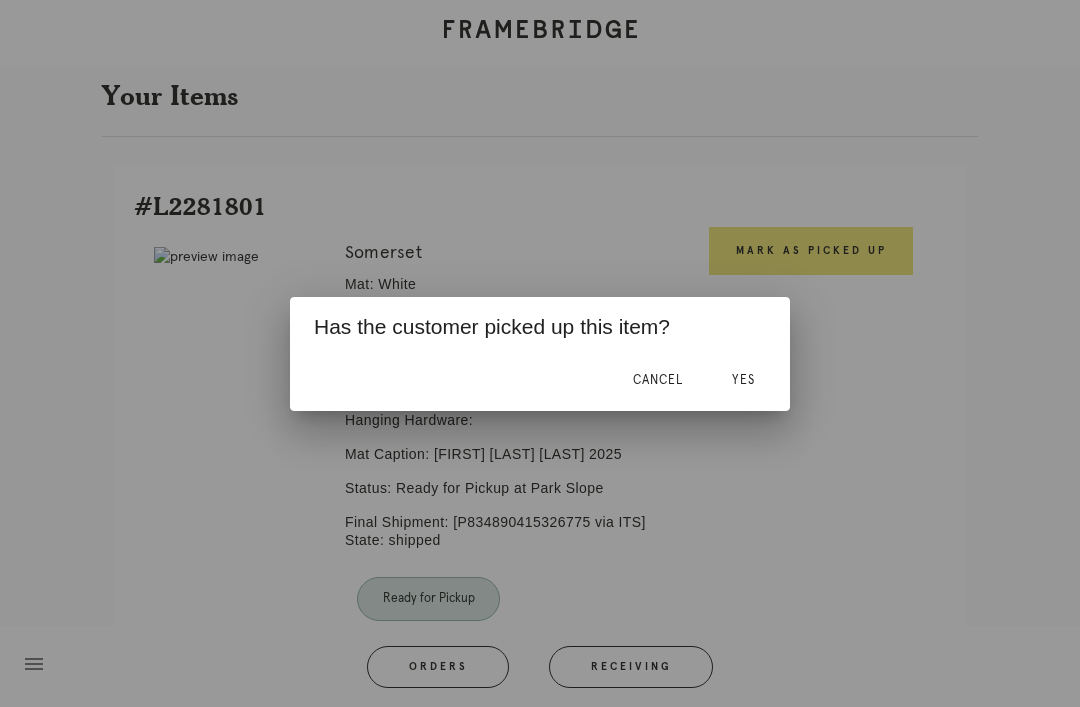 click on "Yes" at bounding box center (743, 381) 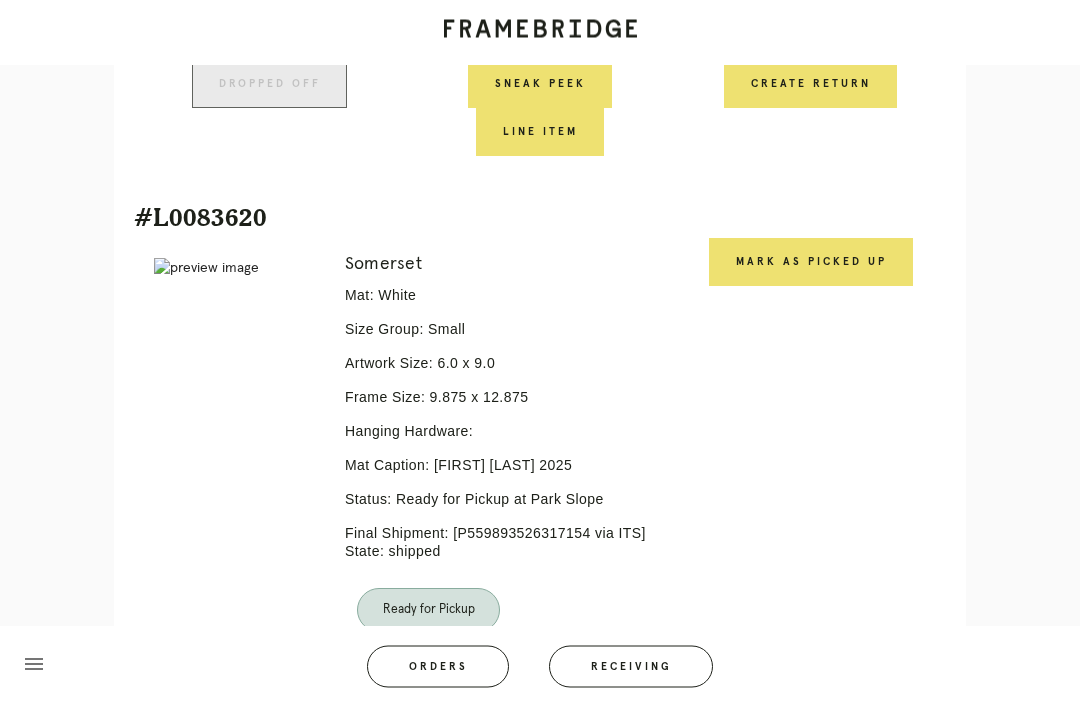 scroll, scrollTop: 929, scrollLeft: 0, axis: vertical 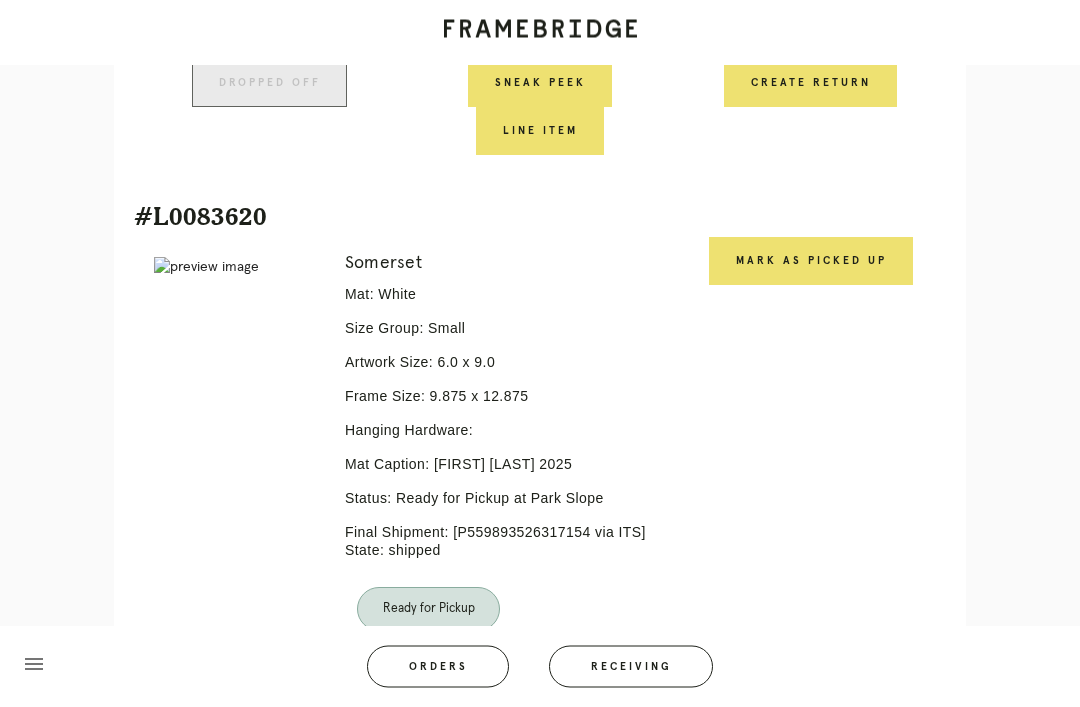 click on "Mark as Picked Up" at bounding box center [810, 469] 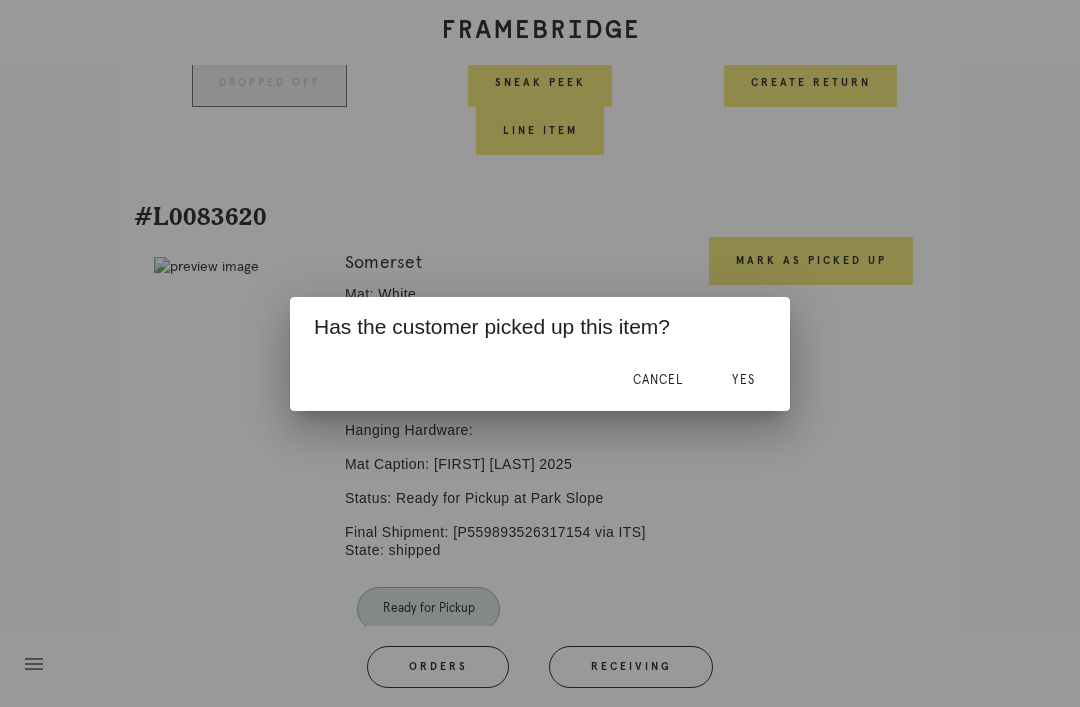 click on "Yes" at bounding box center [743, 381] 